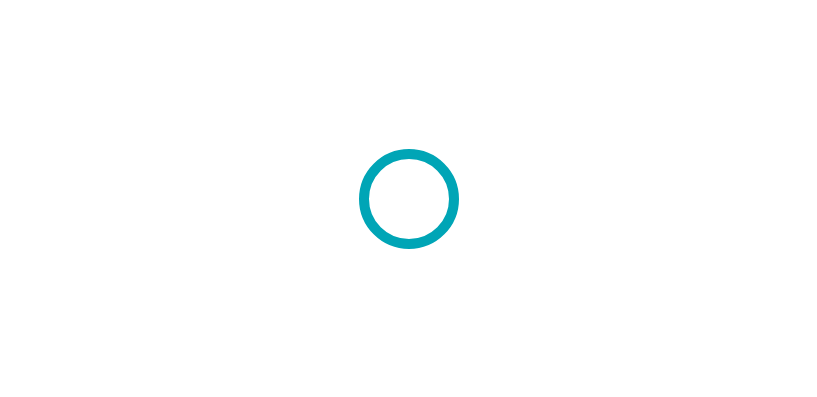 scroll, scrollTop: 0, scrollLeft: 0, axis: both 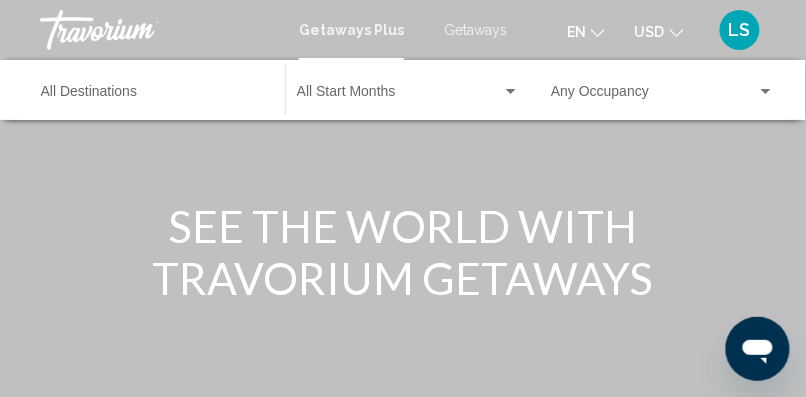 click on "Destination All Destinations" at bounding box center (153, 90) 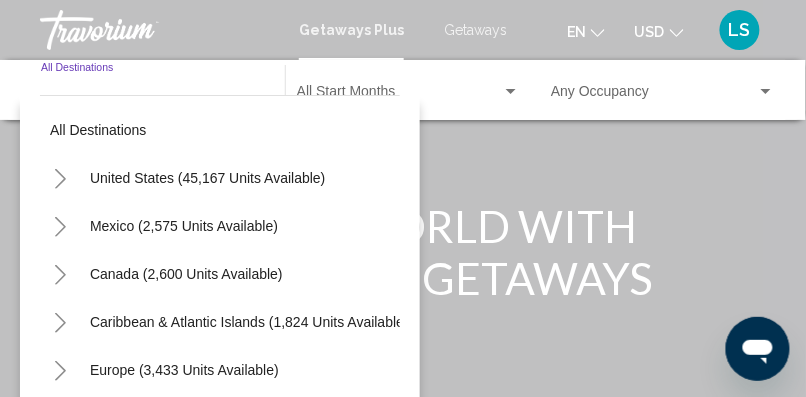 click 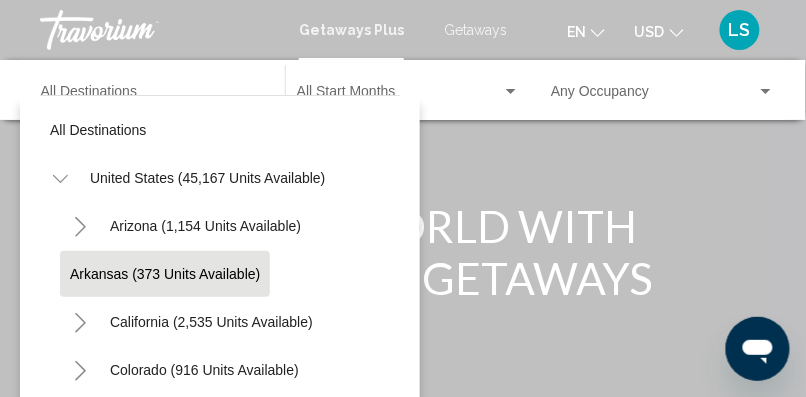 drag, startPoint x: 61, startPoint y: 178, endPoint x: 212, endPoint y: 281, distance: 182.78403 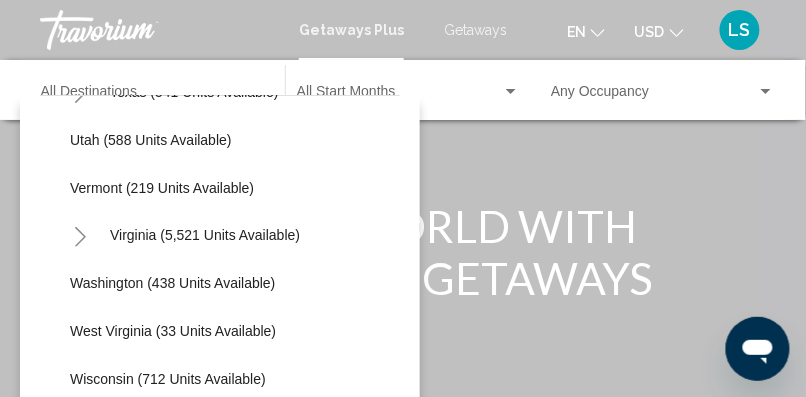 scroll, scrollTop: 1733, scrollLeft: 0, axis: vertical 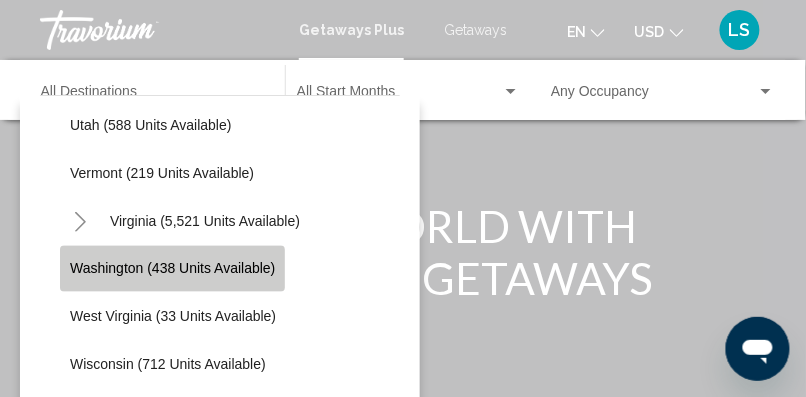click on "Washington (438 units available)" 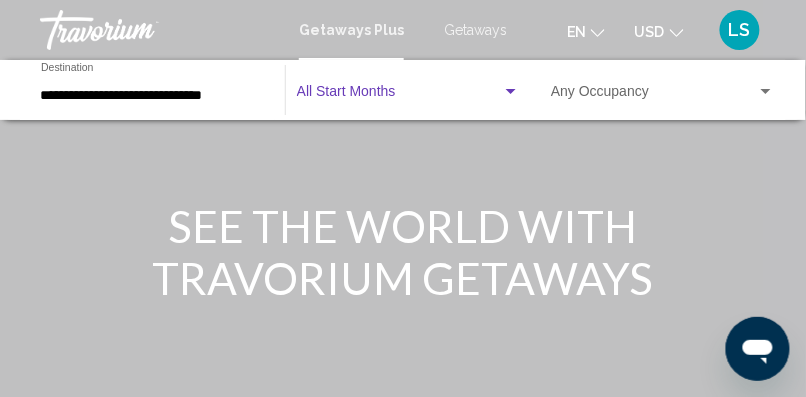 click at bounding box center (399, 96) 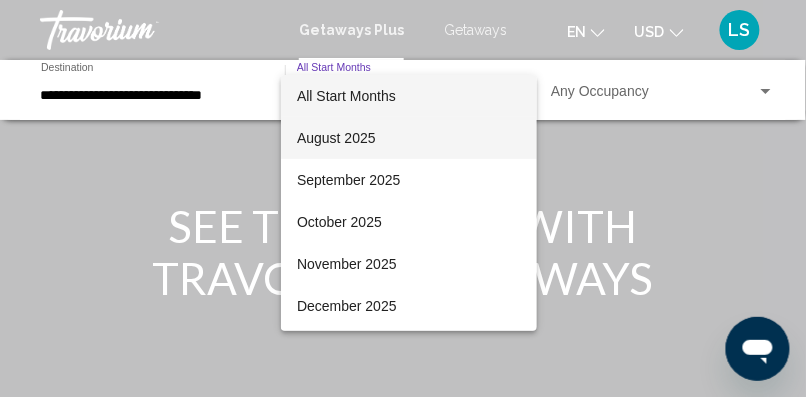 click on "August 2025" at bounding box center [409, 138] 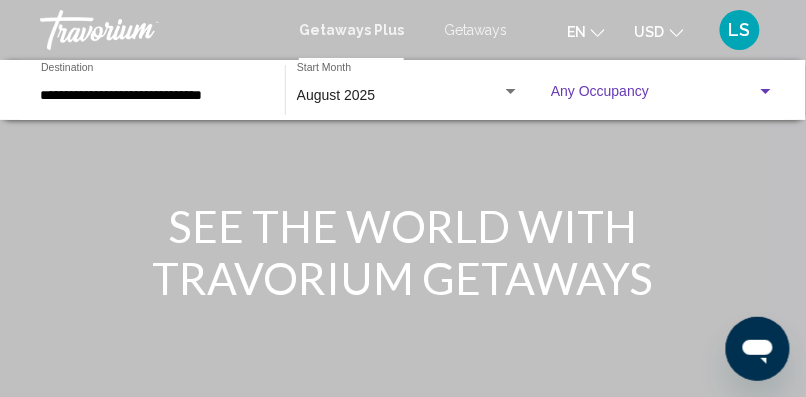 click at bounding box center (654, 96) 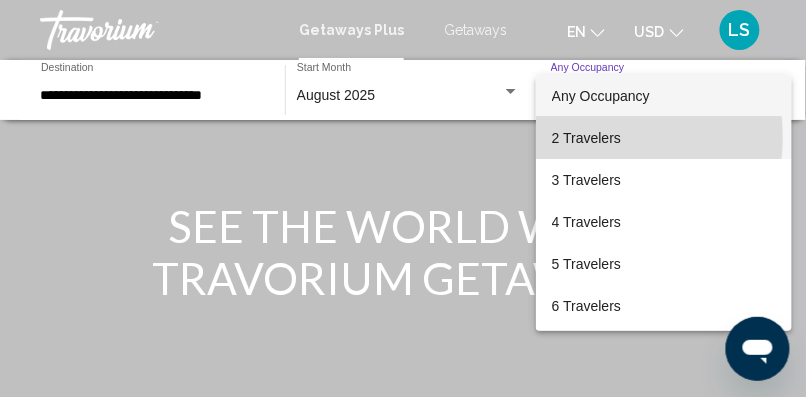 click on "2 Travelers" at bounding box center (664, 138) 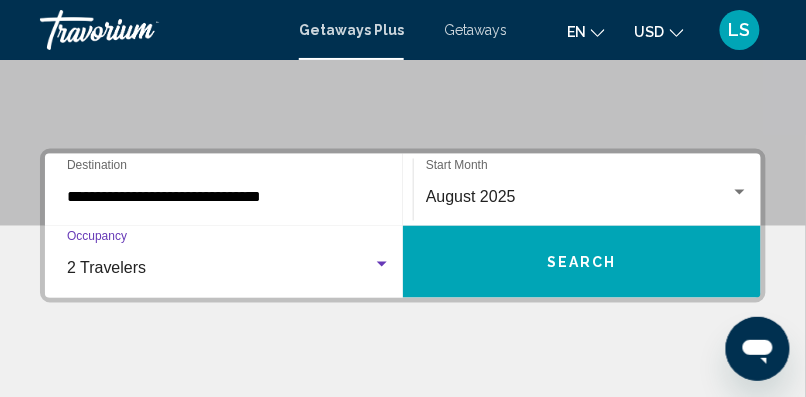 scroll, scrollTop: 374, scrollLeft: 0, axis: vertical 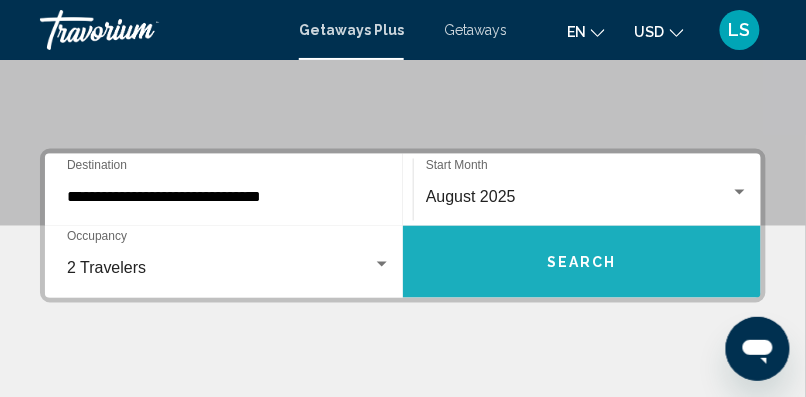 click on "Search" at bounding box center [582, 263] 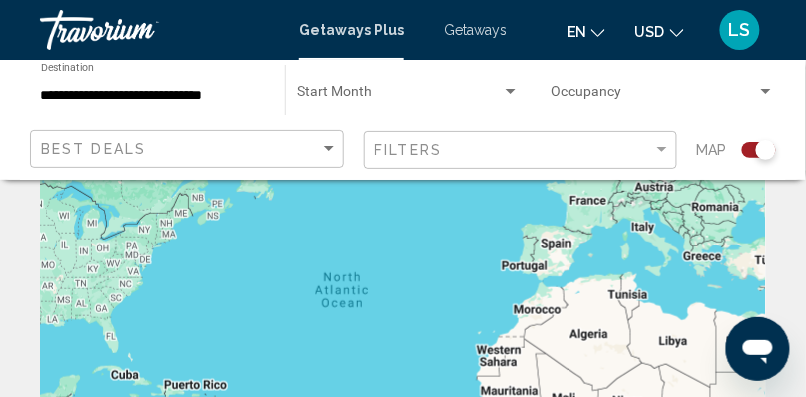 scroll, scrollTop: 78, scrollLeft: 0, axis: vertical 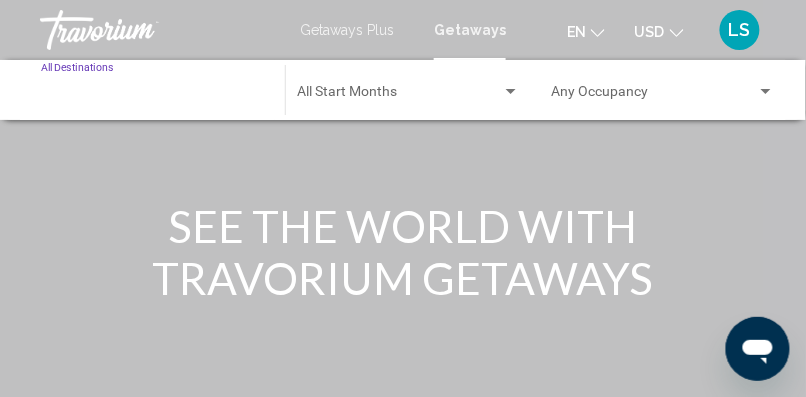 click on "Destination All Destinations" at bounding box center (153, 96) 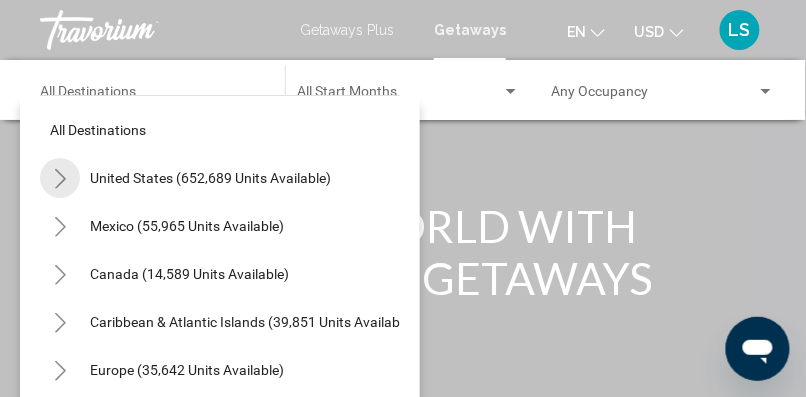 click 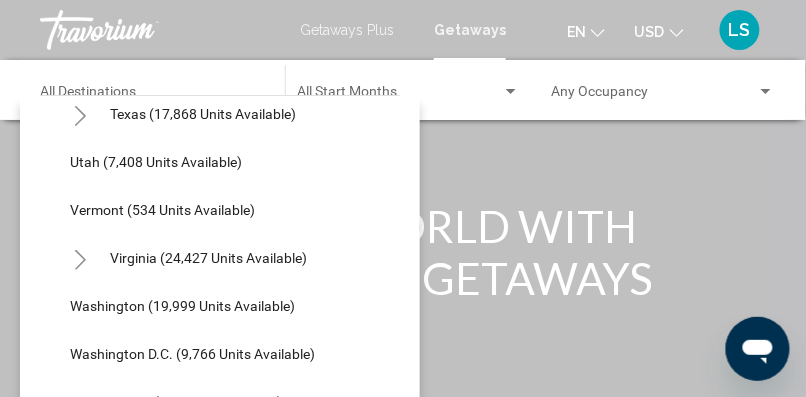 scroll, scrollTop: 1840, scrollLeft: 0, axis: vertical 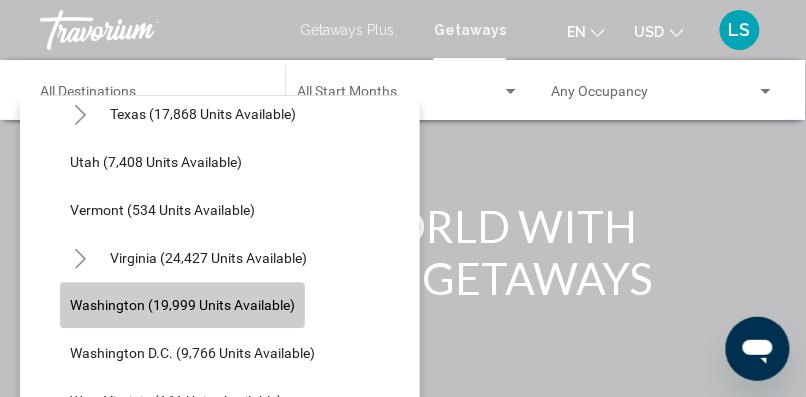 click on "Washington (19,999 units available)" 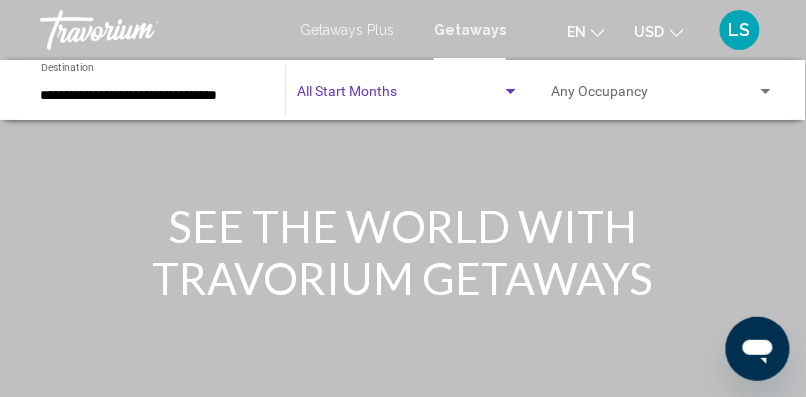 click at bounding box center (399, 96) 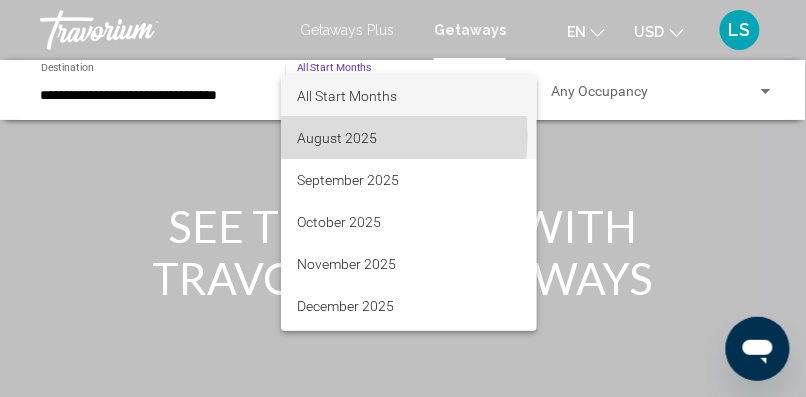 click on "August 2025" at bounding box center [409, 138] 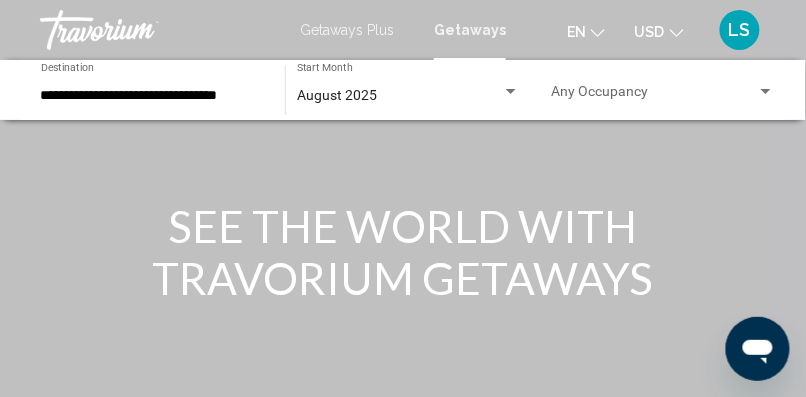 click on "Occupancy Any Occupancy" at bounding box center [663, 90] 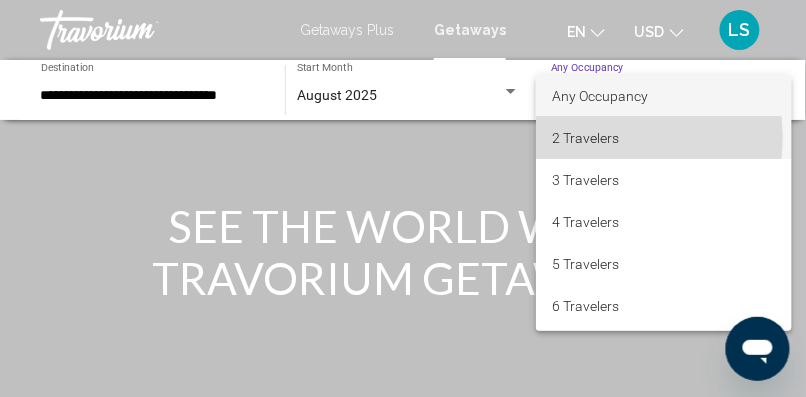 click on "2 Travelers" at bounding box center (664, 138) 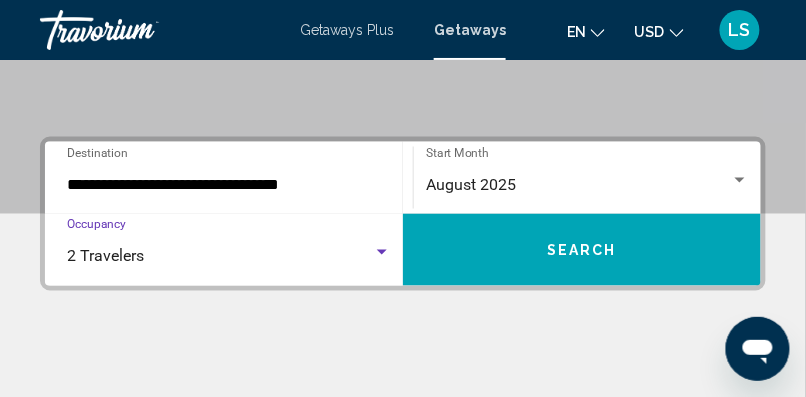 scroll, scrollTop: 386, scrollLeft: 0, axis: vertical 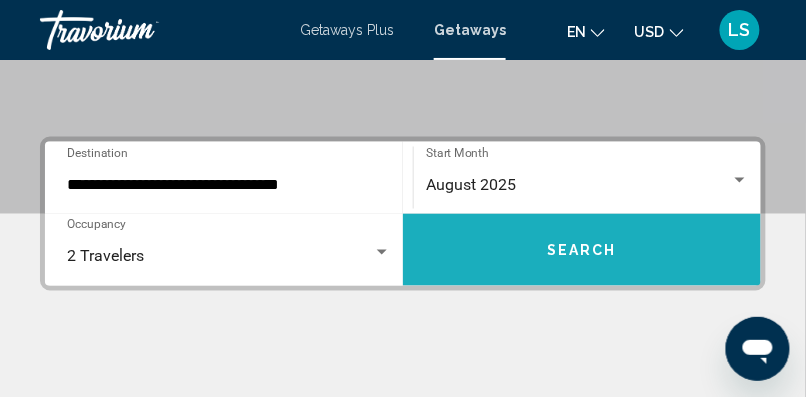 click on "Search" at bounding box center (582, 251) 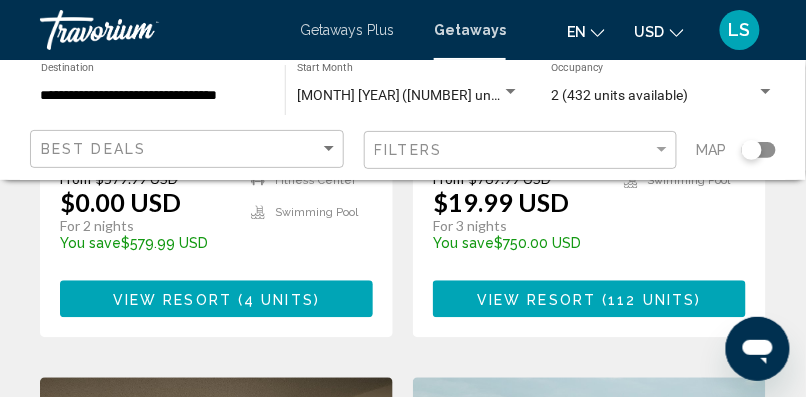 scroll, scrollTop: 606, scrollLeft: 0, axis: vertical 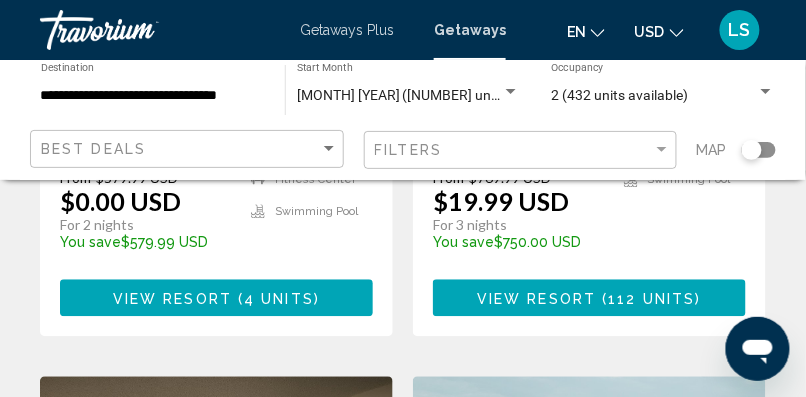 click on "4 units" at bounding box center [279, 298] 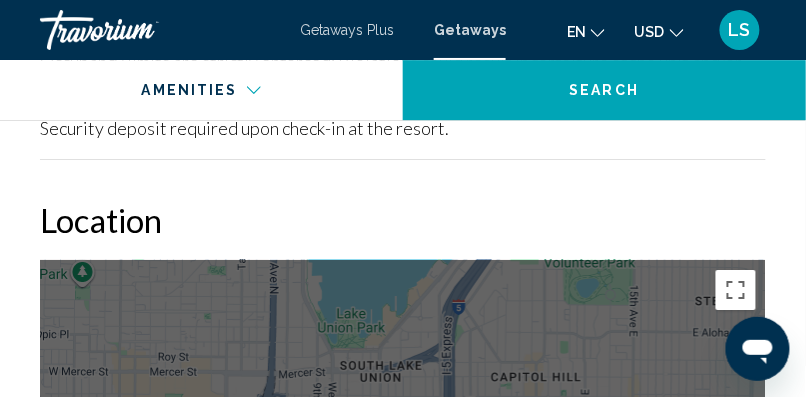 scroll, scrollTop: 2176, scrollLeft: 0, axis: vertical 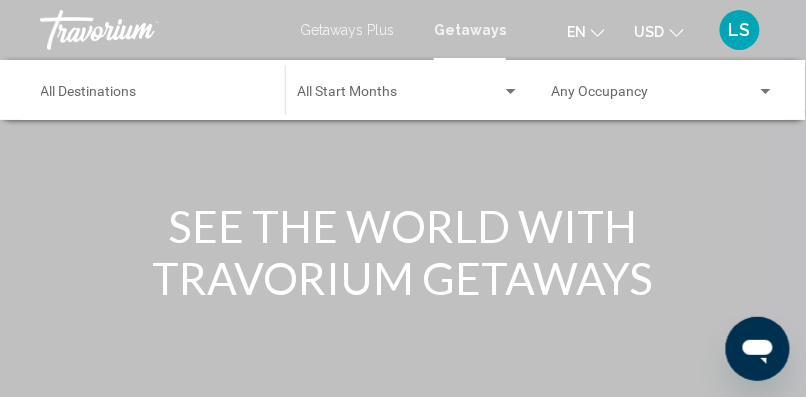 click on "Destination All Destinations" at bounding box center (153, 90) 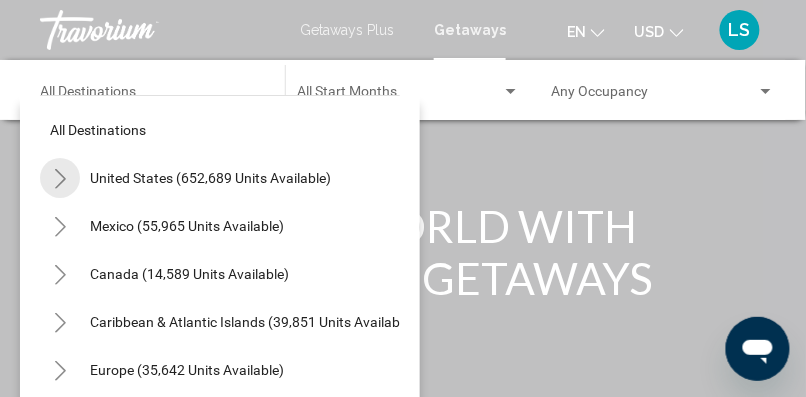 click 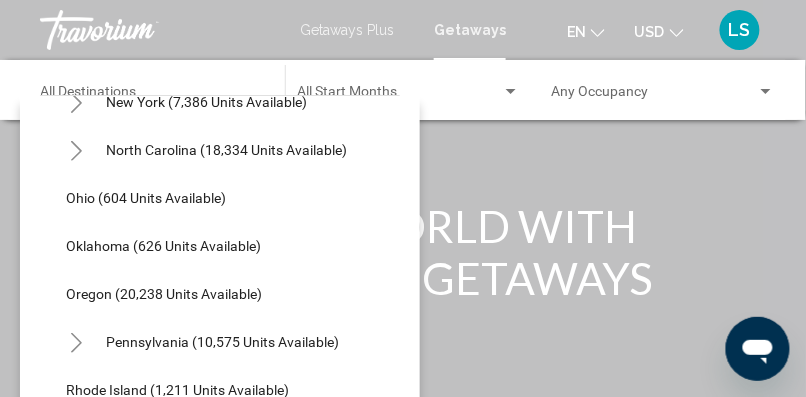 scroll, scrollTop: 1421, scrollLeft: 4, axis: both 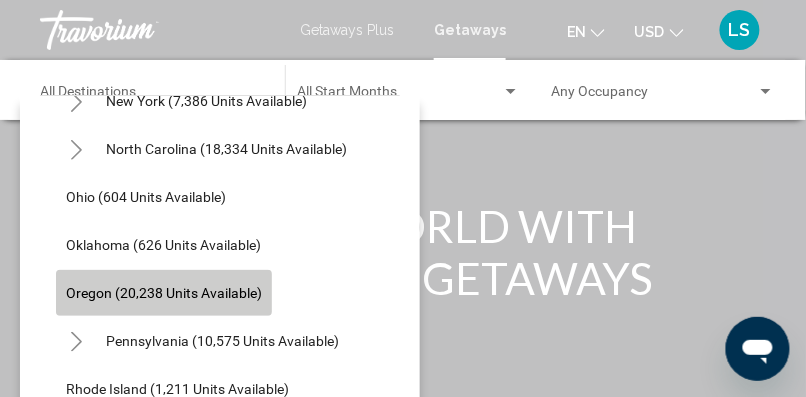 click on "Oregon (20,238 units available)" 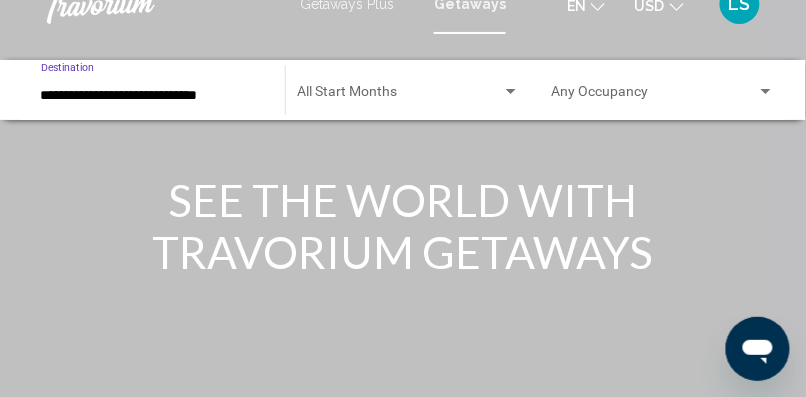 scroll, scrollTop: 0, scrollLeft: 0, axis: both 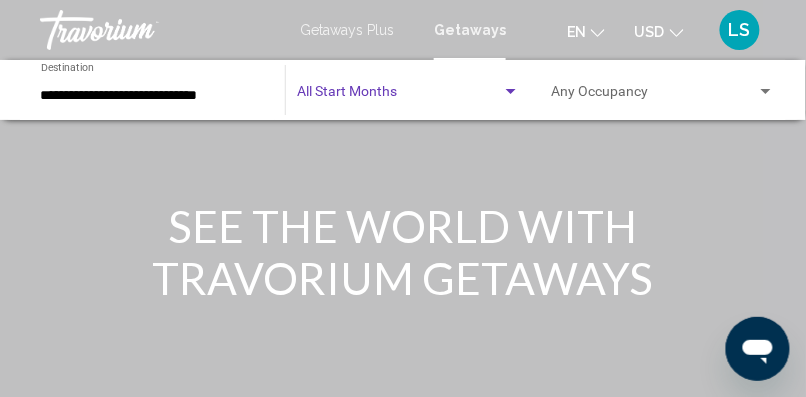 click at bounding box center (399, 96) 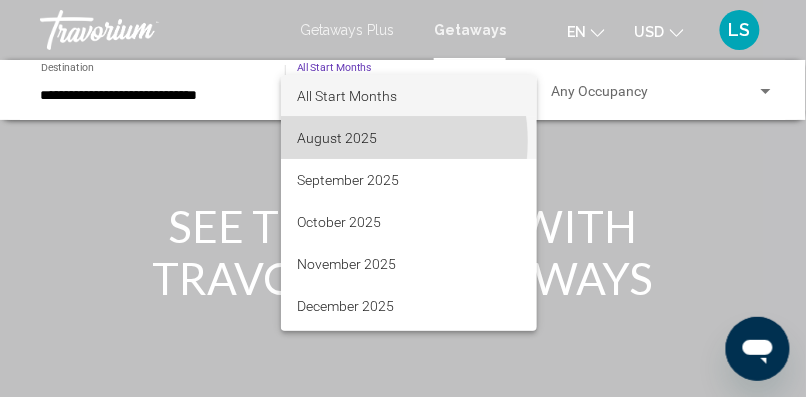 click on "August 2025" at bounding box center [409, 138] 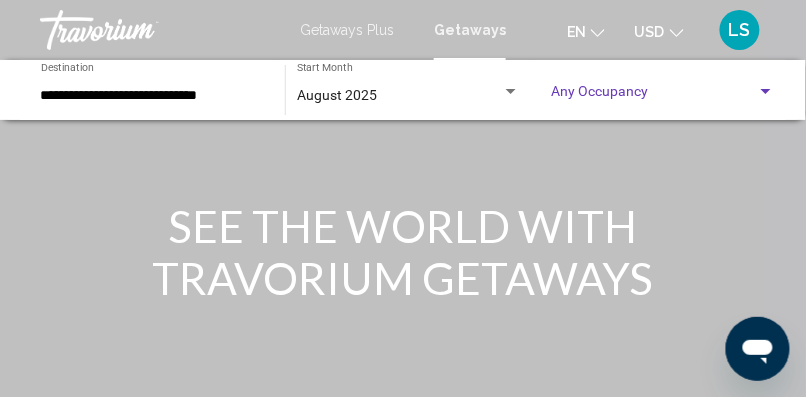 click at bounding box center [654, 96] 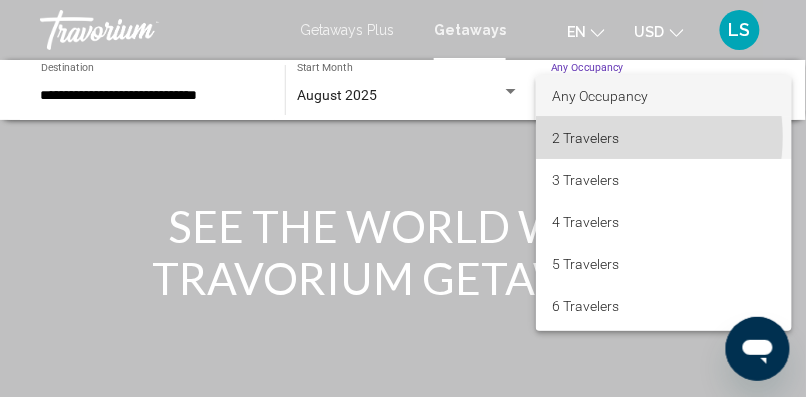 click on "2 Travelers" at bounding box center (664, 138) 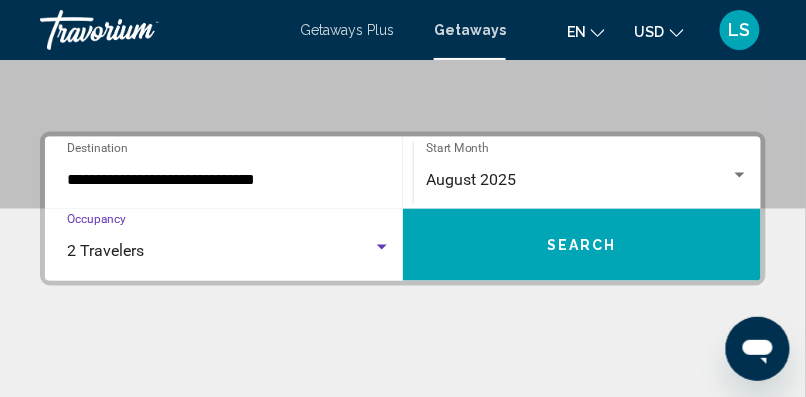 scroll, scrollTop: 392, scrollLeft: 0, axis: vertical 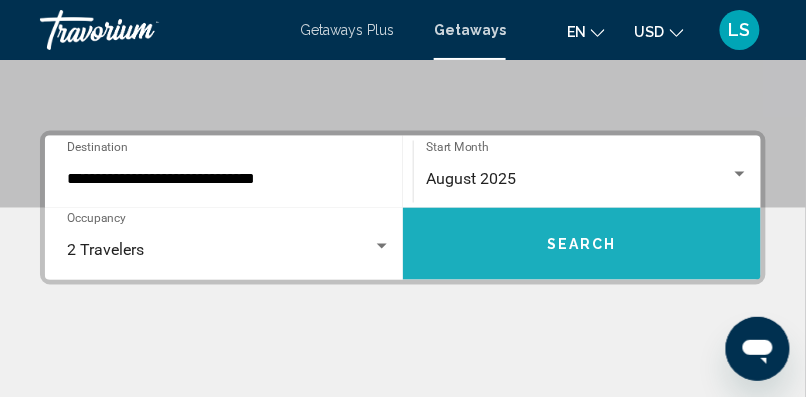 click on "Search" at bounding box center (582, 244) 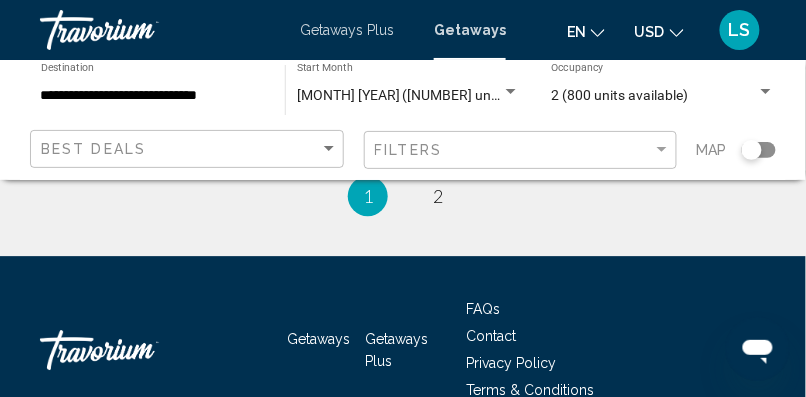 scroll, scrollTop: 4424, scrollLeft: 0, axis: vertical 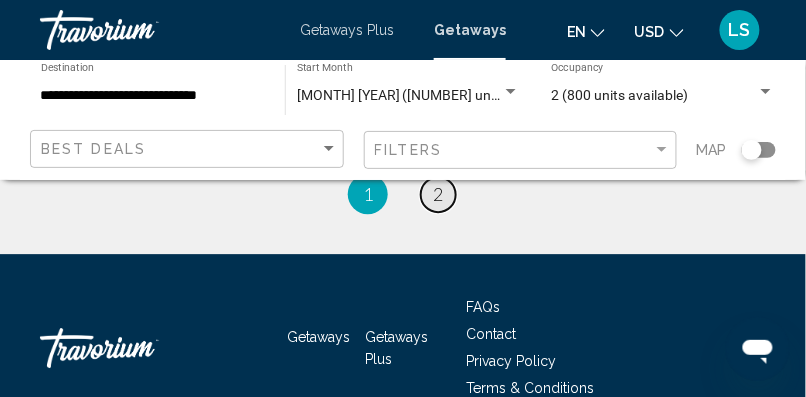 click on "page  2" at bounding box center (438, 194) 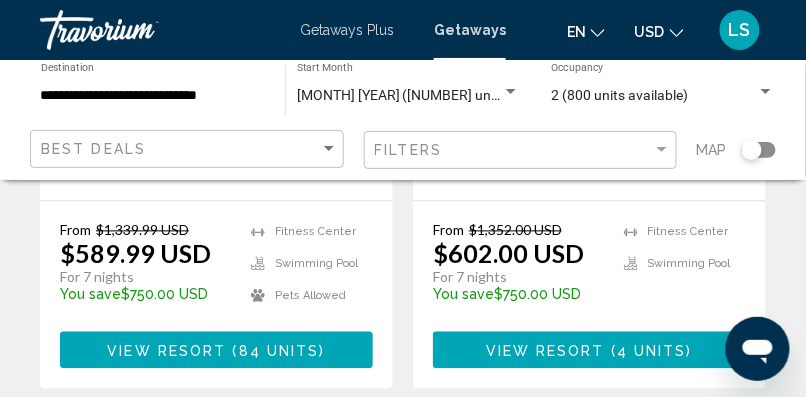 scroll, scrollTop: 523, scrollLeft: 0, axis: vertical 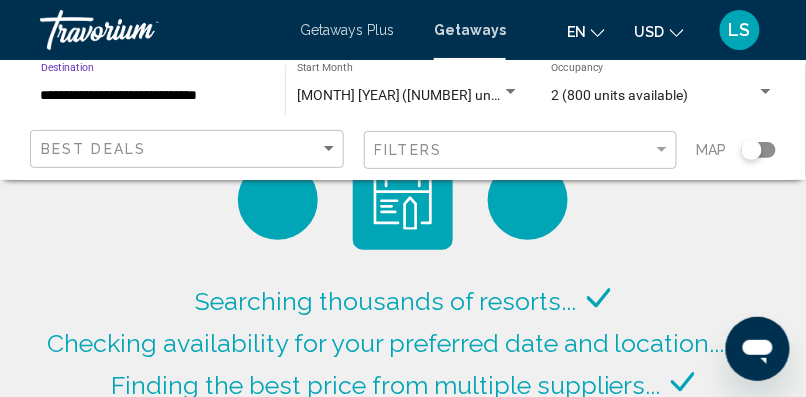 click on "**********" at bounding box center (153, 96) 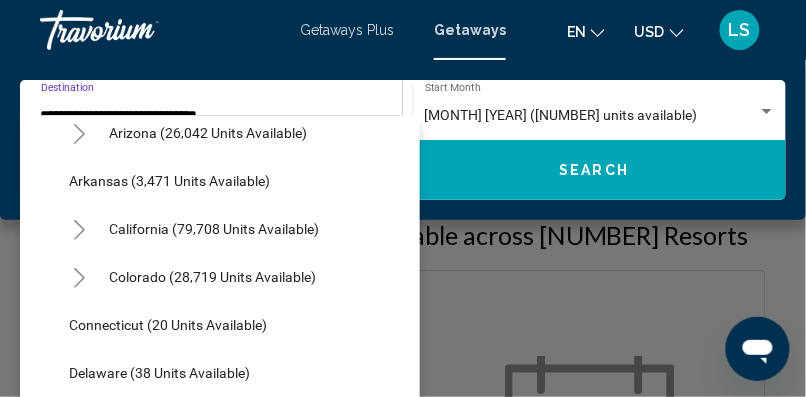 scroll, scrollTop: 111, scrollLeft: 1, axis: both 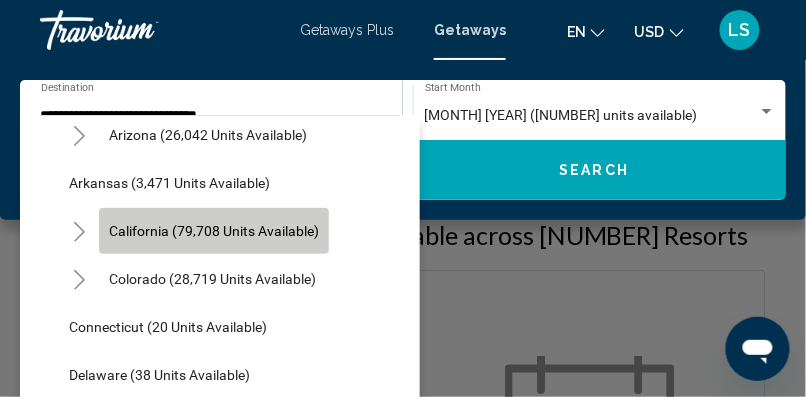 click on "California (79,708 units available)" 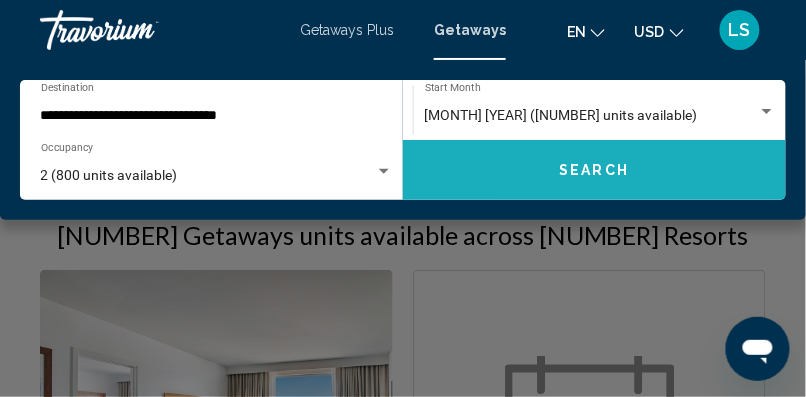 click on "Search" 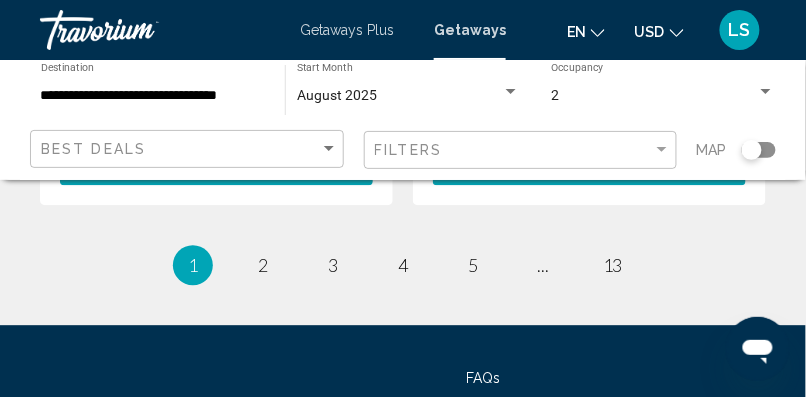 scroll, scrollTop: 4297, scrollLeft: 0, axis: vertical 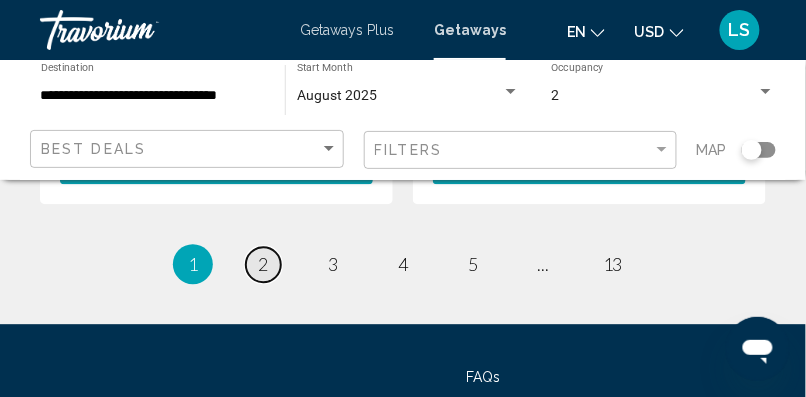 click on "page  2" at bounding box center (263, 264) 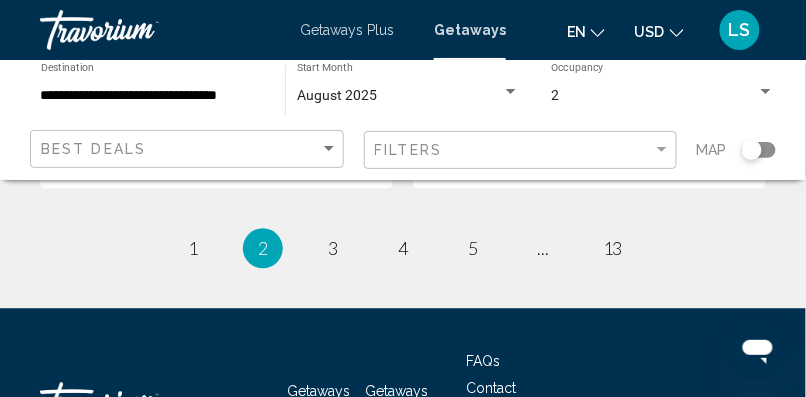 scroll, scrollTop: 4270, scrollLeft: 0, axis: vertical 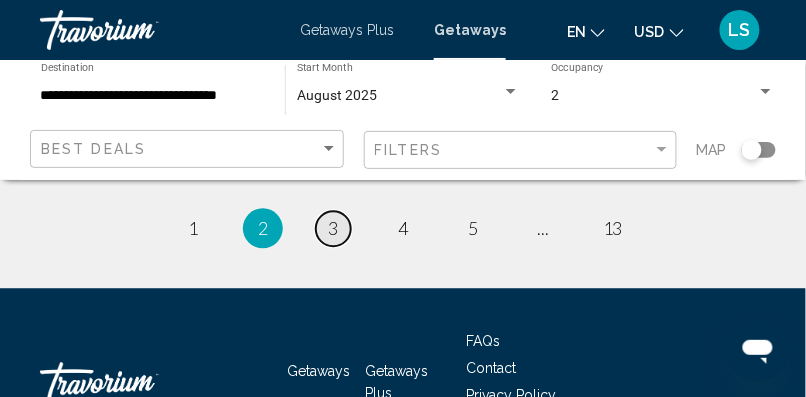 click on "3" at bounding box center (333, 228) 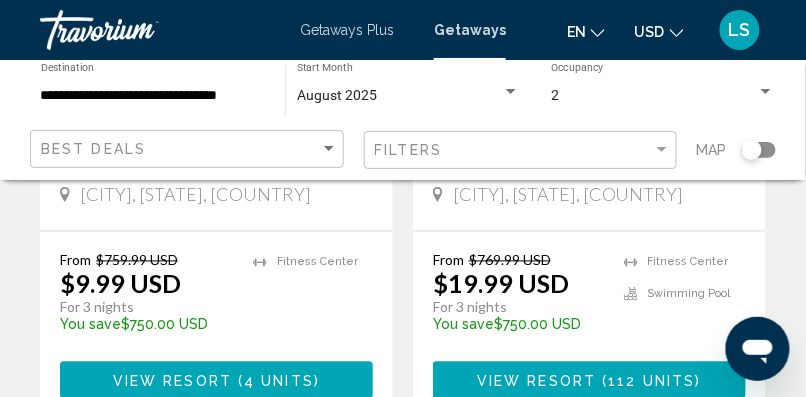scroll, scrollTop: 4080, scrollLeft: 0, axis: vertical 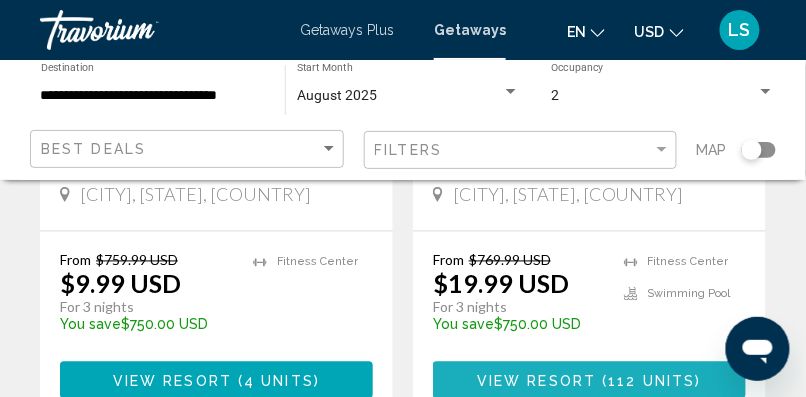 click on "View Resort" at bounding box center (536, 381) 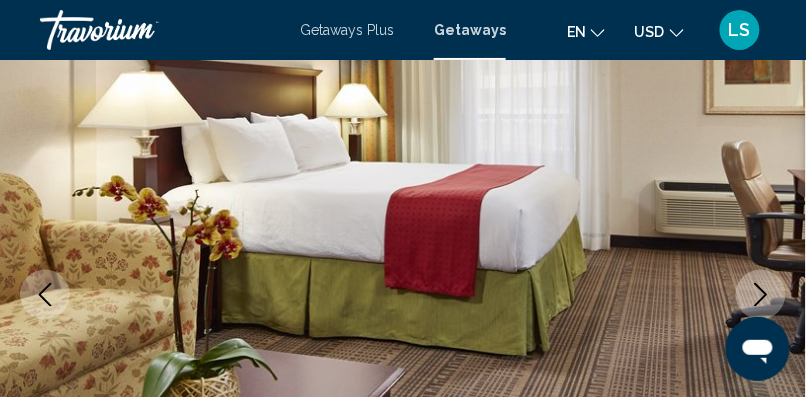 scroll, scrollTop: 241, scrollLeft: 0, axis: vertical 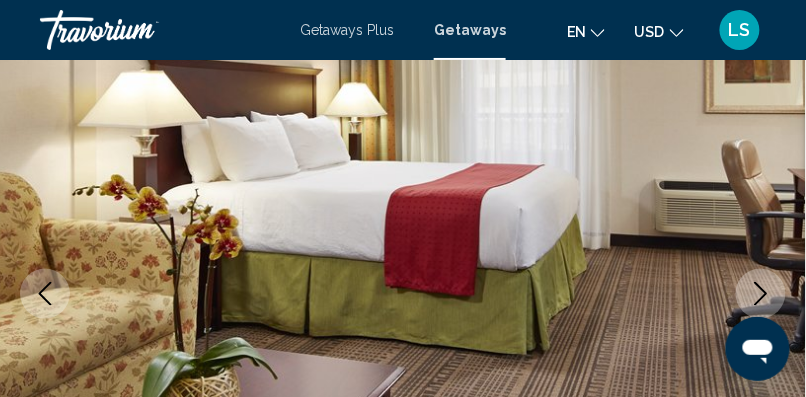 click 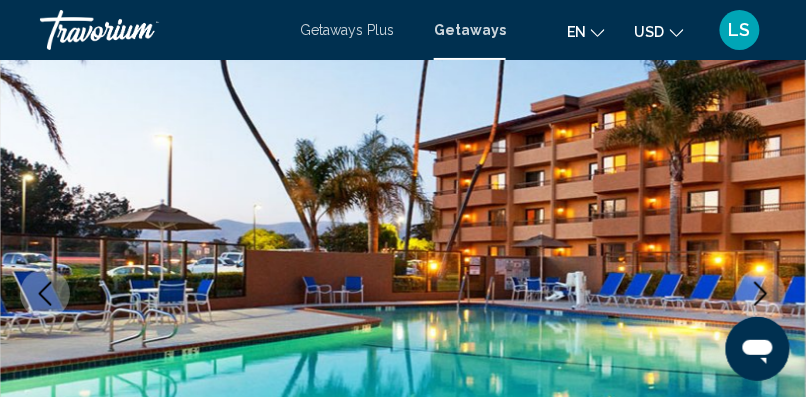 click 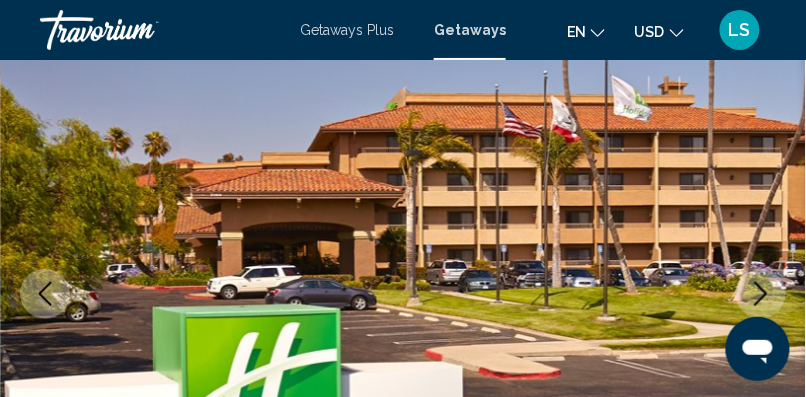 click 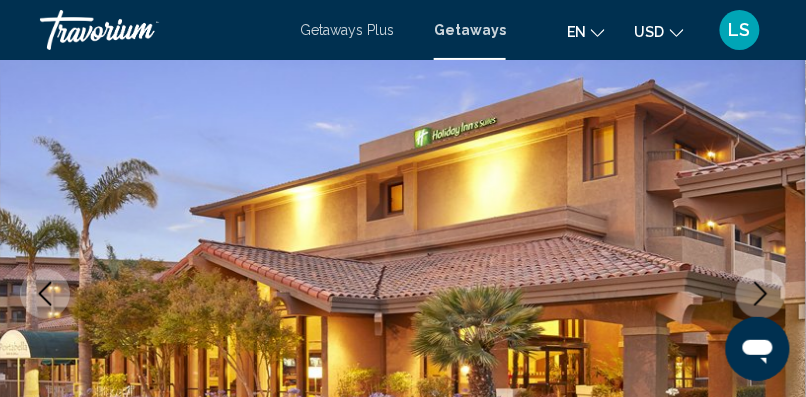 click 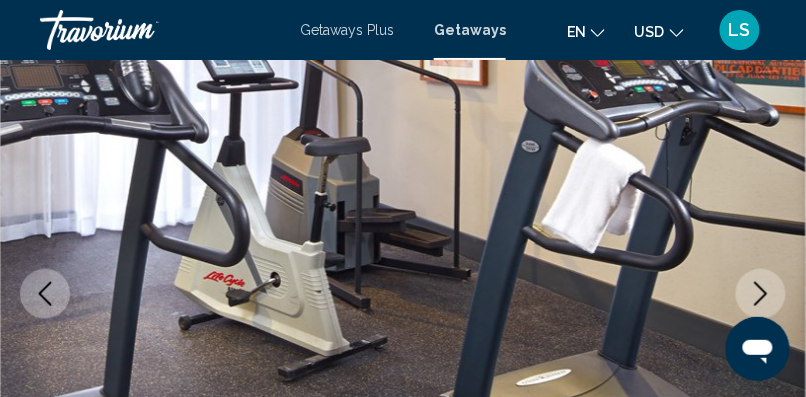 click 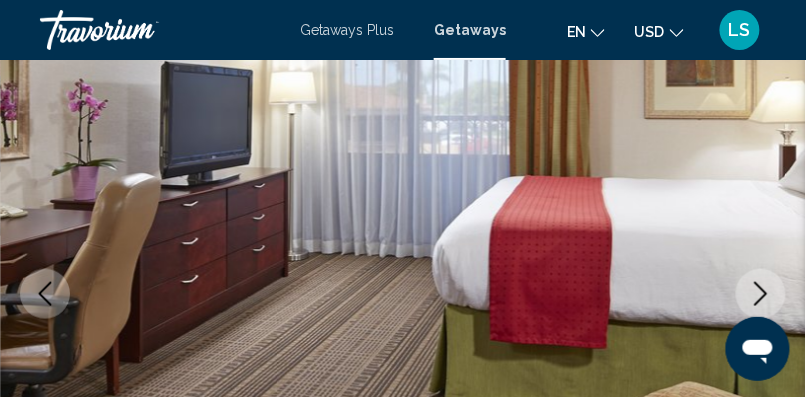 click 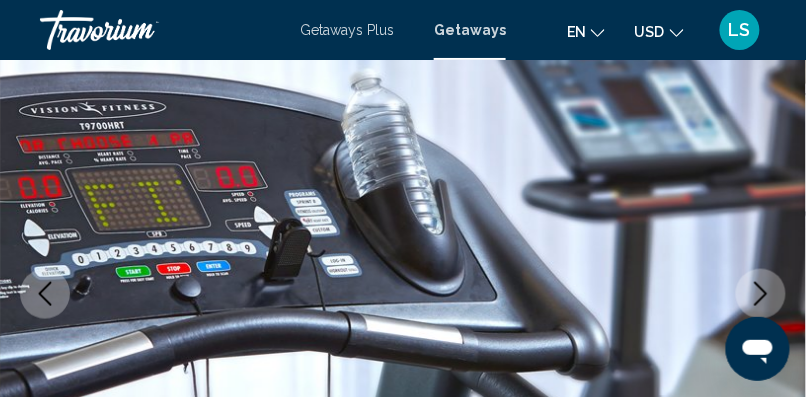 click 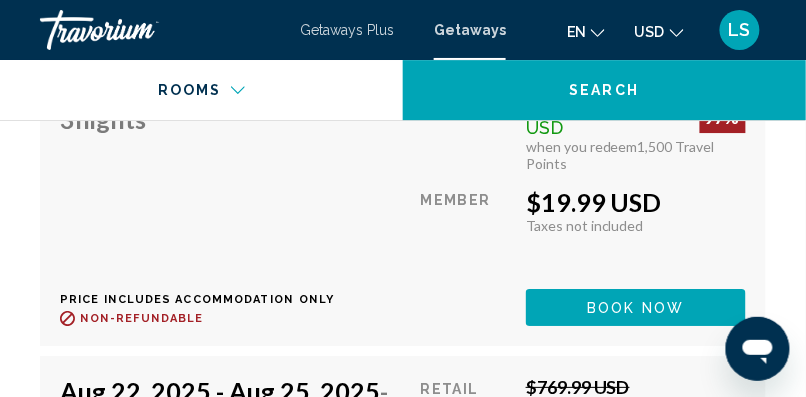 scroll, scrollTop: 4619, scrollLeft: 0, axis: vertical 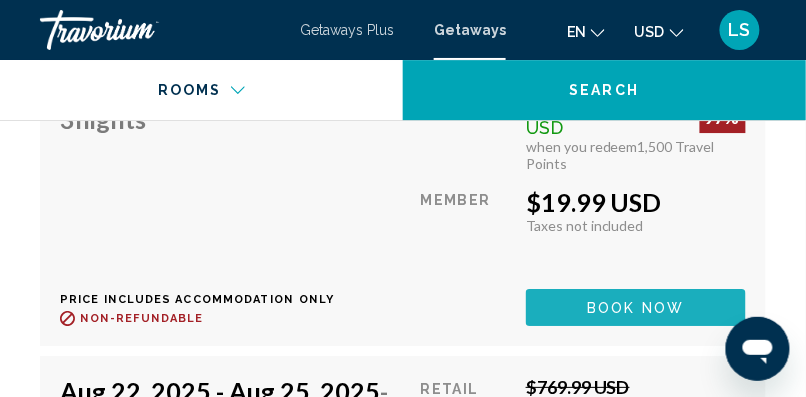 click on "Book now" at bounding box center [636, 308] 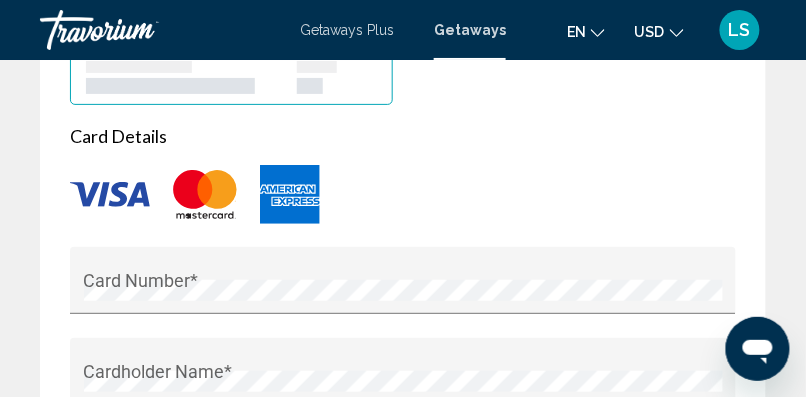 scroll, scrollTop: 2365, scrollLeft: 0, axis: vertical 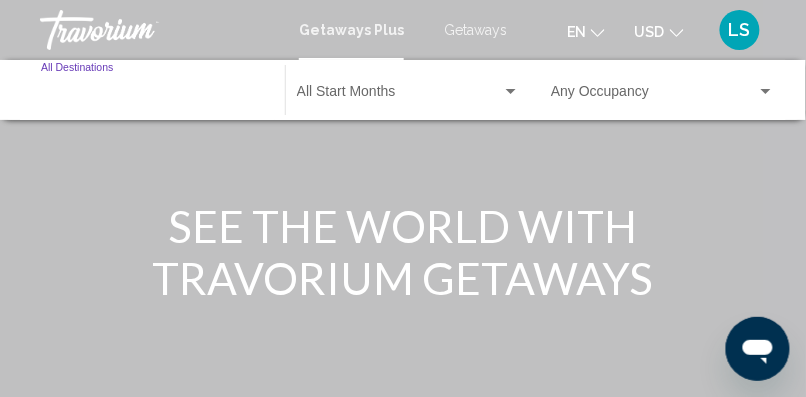 click on "Destination All Destinations" at bounding box center [153, 96] 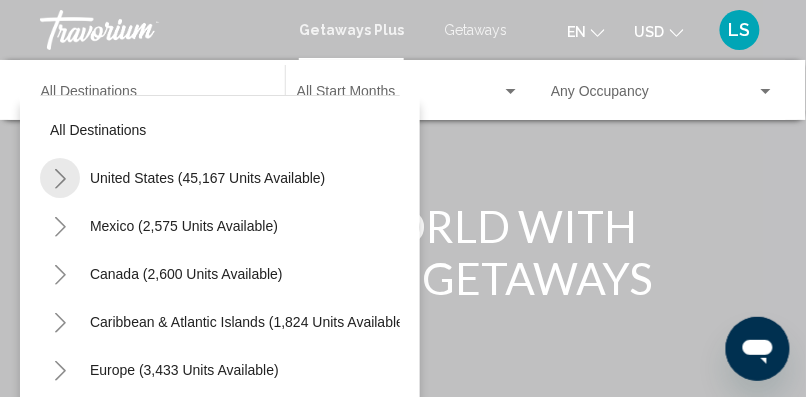 click 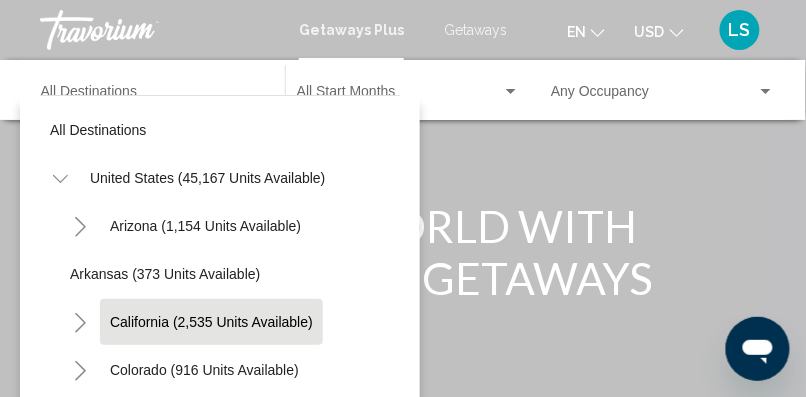 click on "California (2,535 units available)" 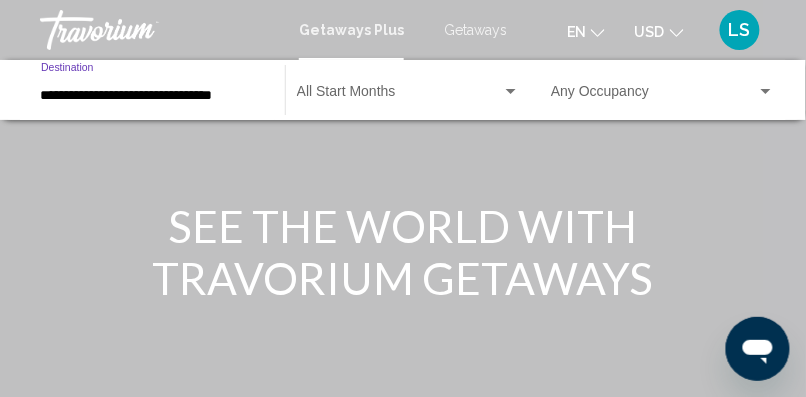 click at bounding box center [399, 96] 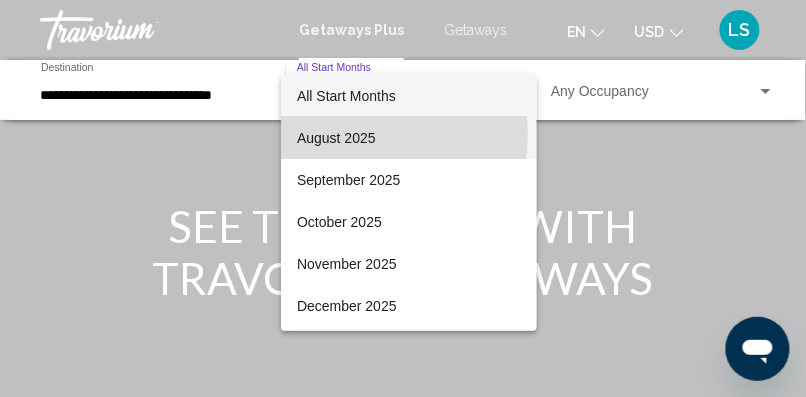 click on "August 2025" at bounding box center [409, 138] 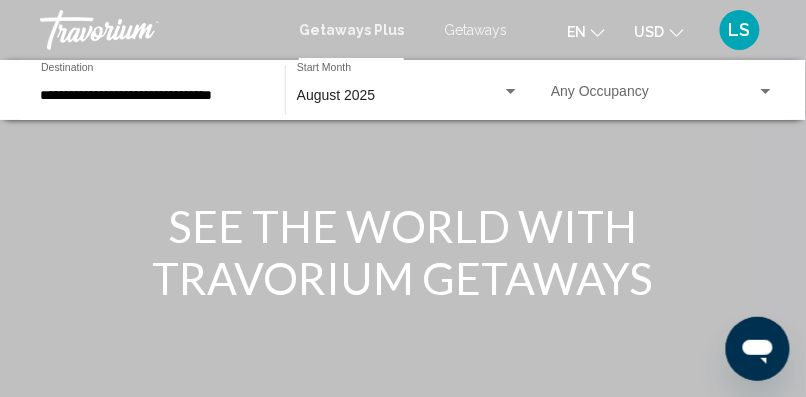 click on "Occupancy Any Occupancy" at bounding box center (663, 90) 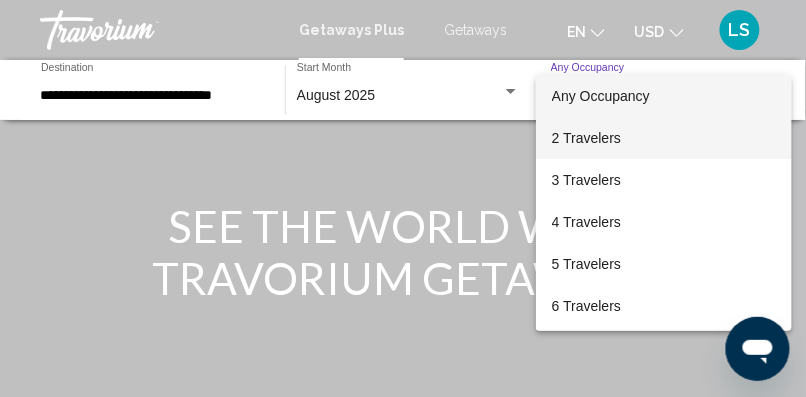 click on "2 Travelers" at bounding box center [664, 138] 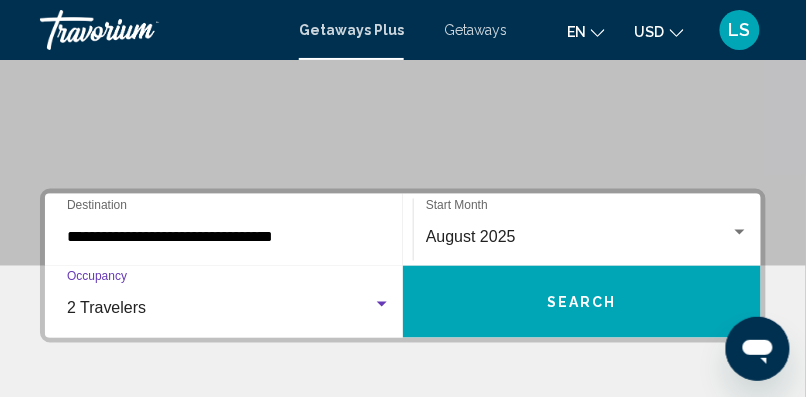 scroll, scrollTop: 334, scrollLeft: 0, axis: vertical 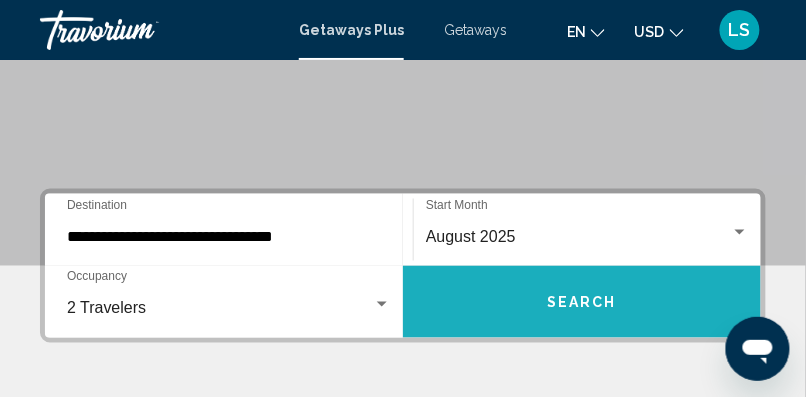 click on "Search" at bounding box center (582, 302) 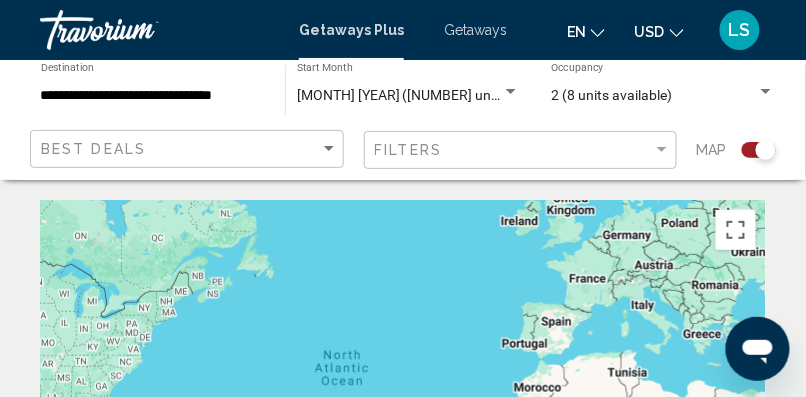 scroll, scrollTop: 0, scrollLeft: 0, axis: both 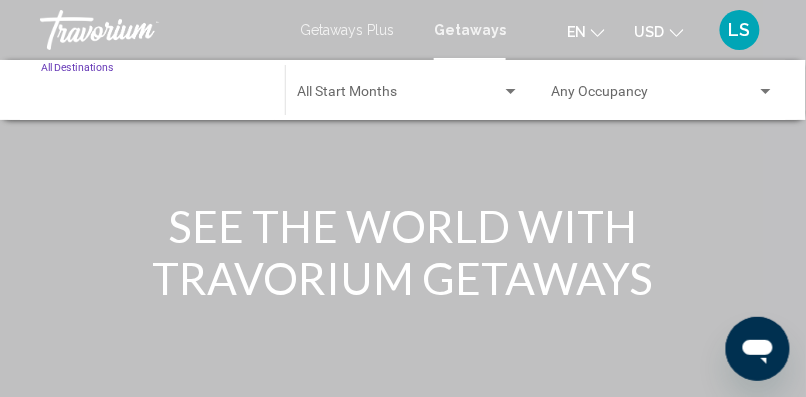 click on "Destination All Destinations" at bounding box center [153, 96] 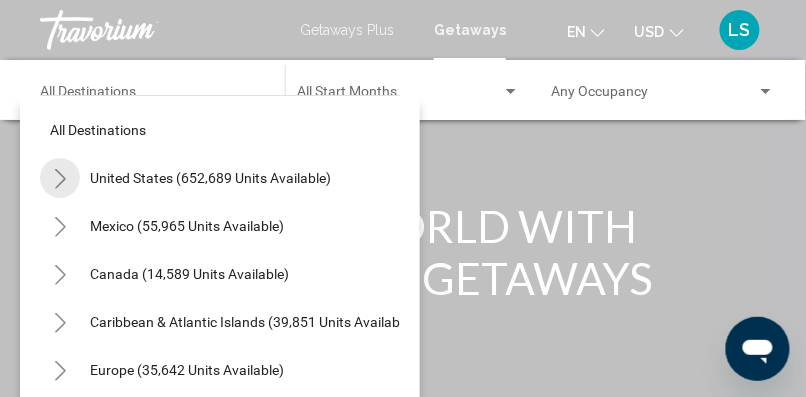 click 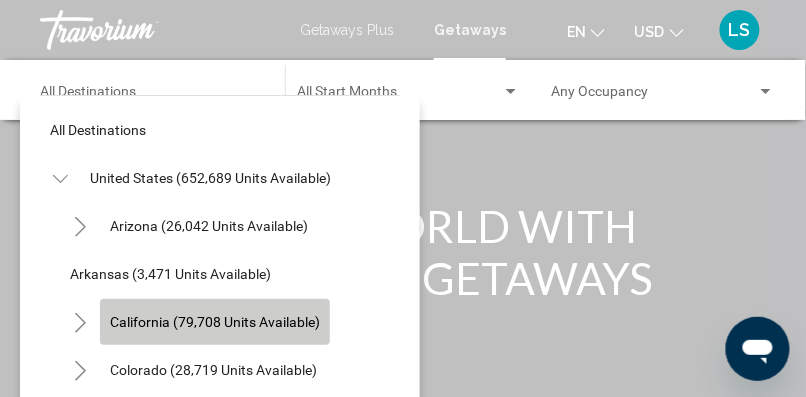 click on "California (79,708 units available)" 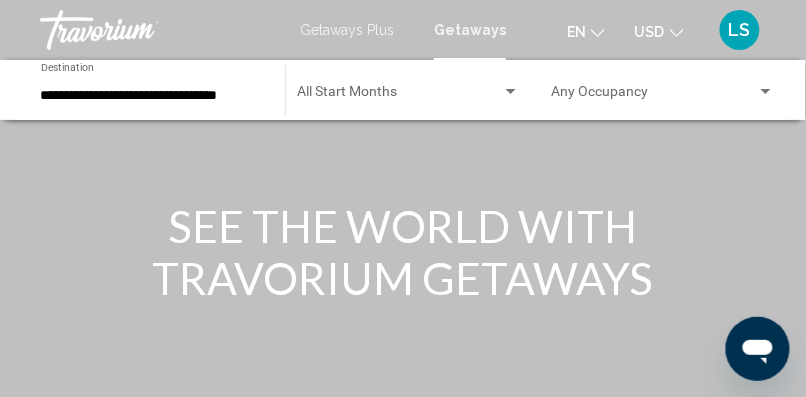click on "Start Month All Start Months" 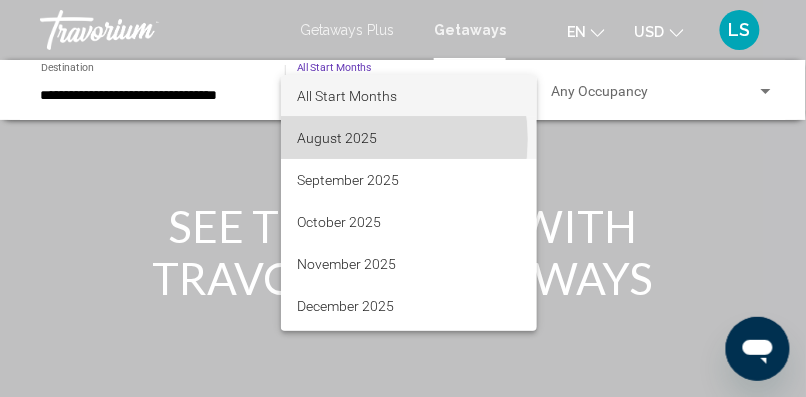 click on "August 2025" at bounding box center [409, 138] 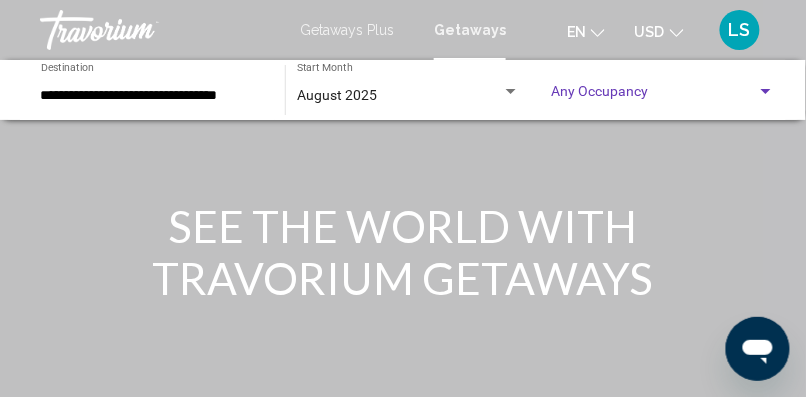 click at bounding box center [654, 96] 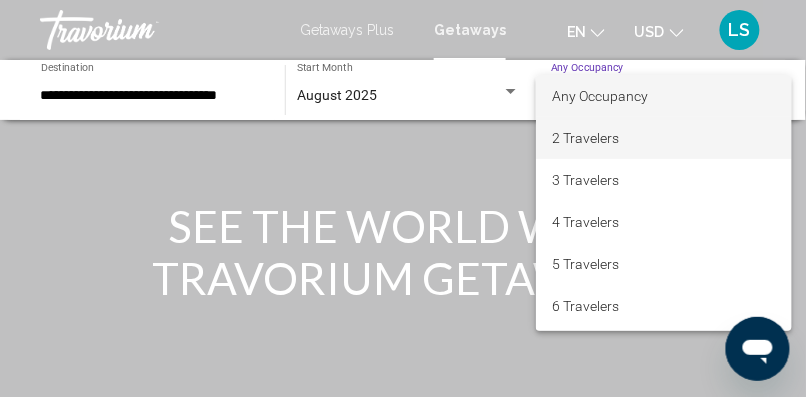 click on "2 Travelers" at bounding box center (664, 138) 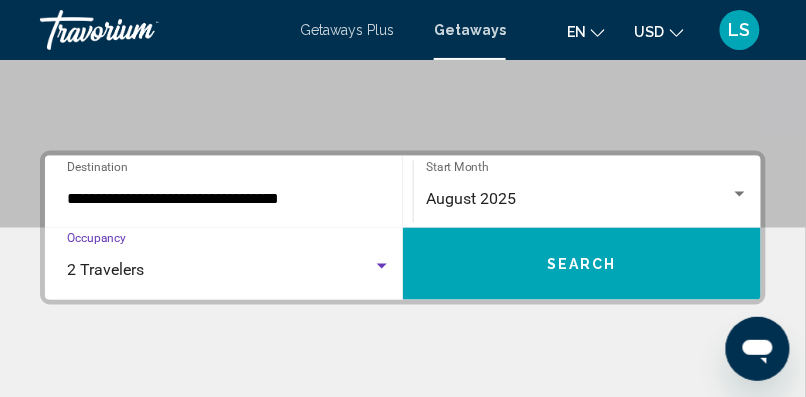 scroll, scrollTop: 374, scrollLeft: 0, axis: vertical 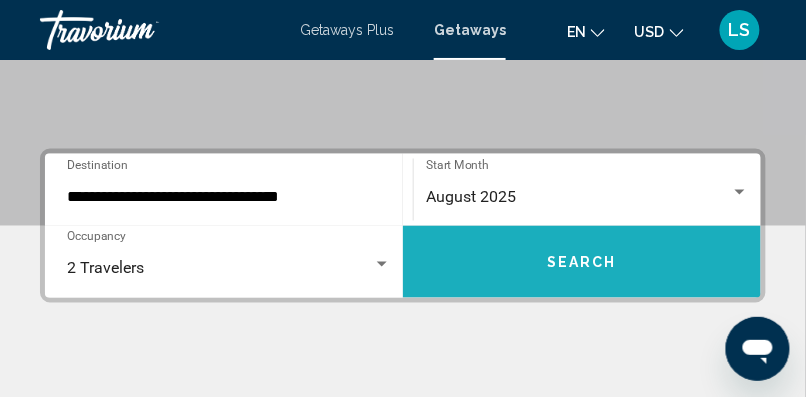 click on "Search" at bounding box center (582, 262) 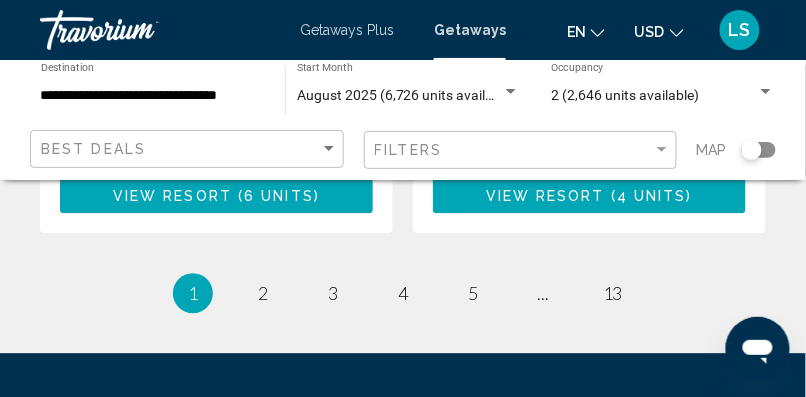 scroll, scrollTop: 4271, scrollLeft: 0, axis: vertical 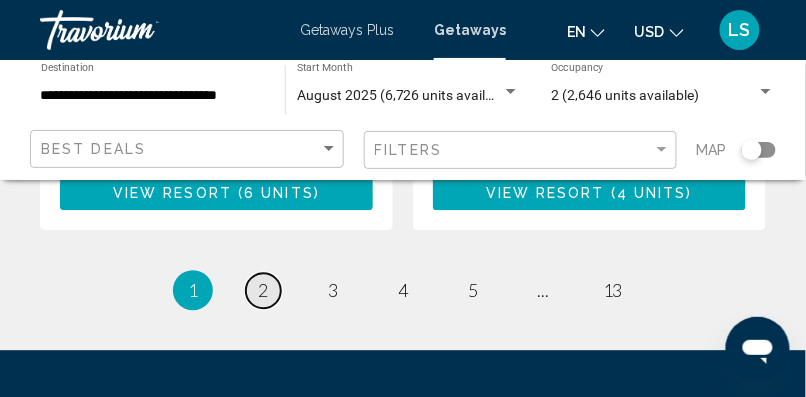 click on "2" at bounding box center [263, 290] 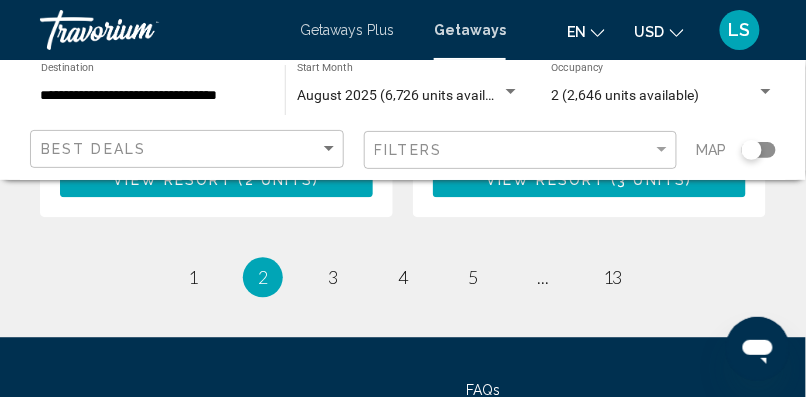 scroll, scrollTop: 4219, scrollLeft: 0, axis: vertical 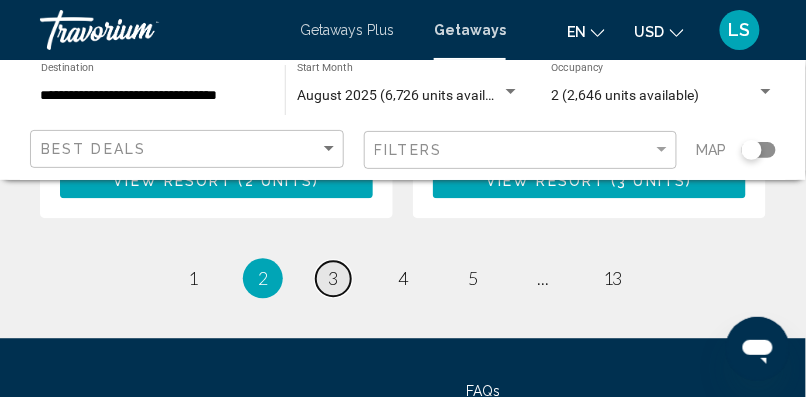 click on "3" at bounding box center (333, 279) 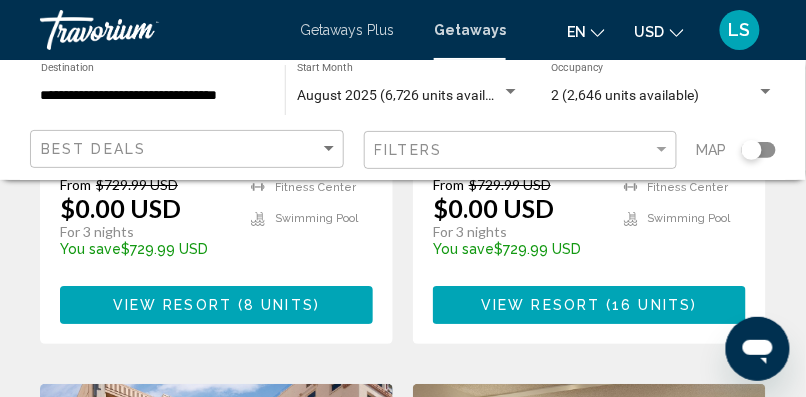 scroll, scrollTop: 3448, scrollLeft: 0, axis: vertical 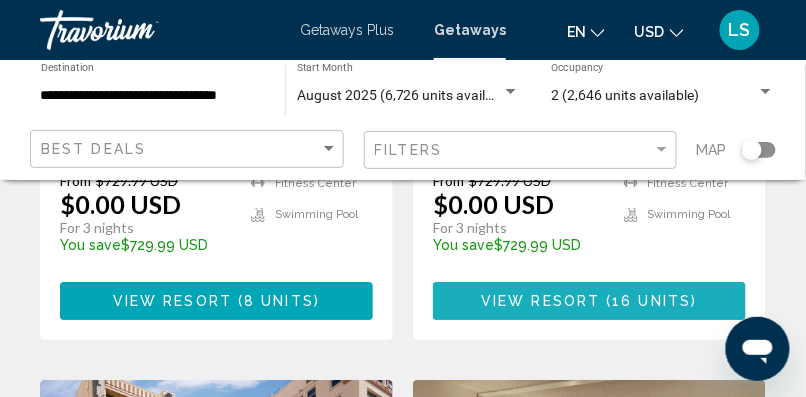 click on "View Resort" at bounding box center [540, 302] 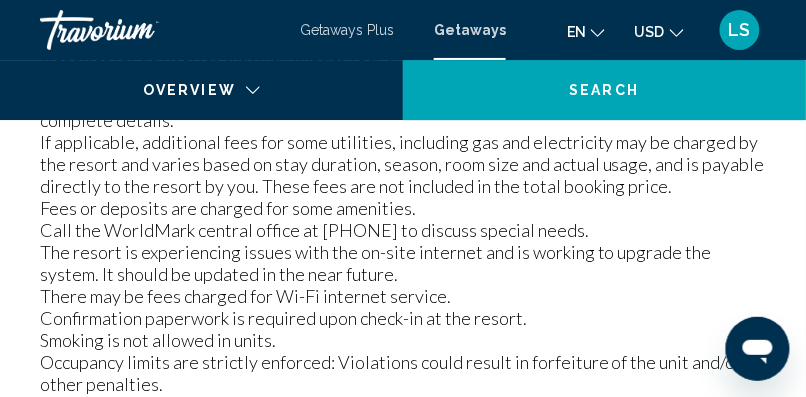 scroll, scrollTop: 336, scrollLeft: 0, axis: vertical 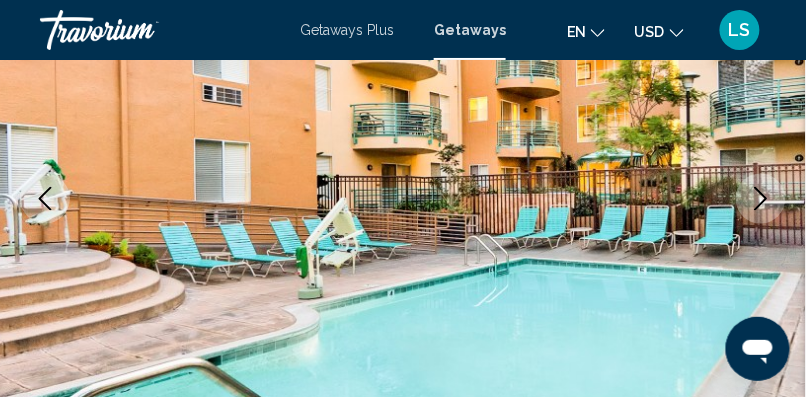 click 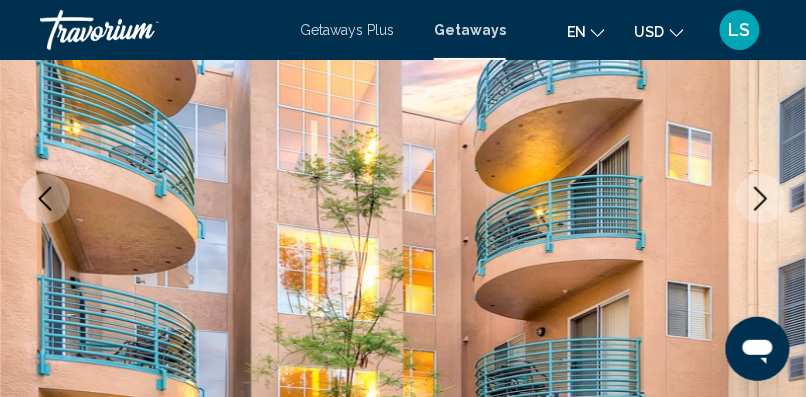 click 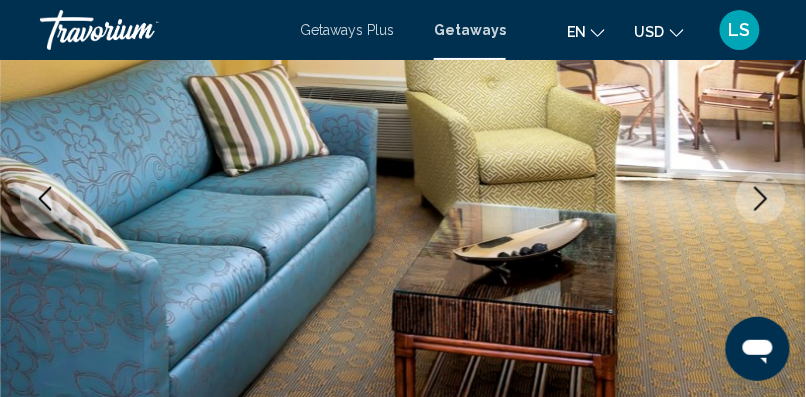 click 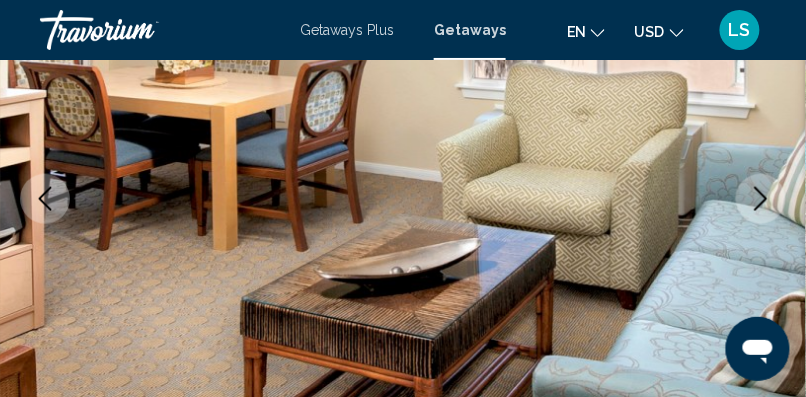 click 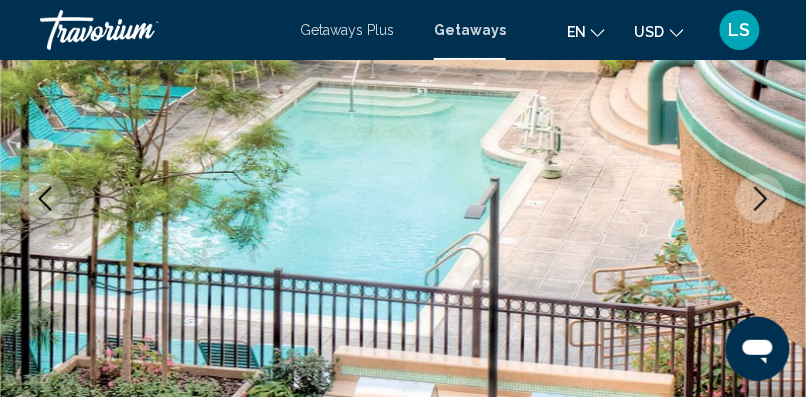 click 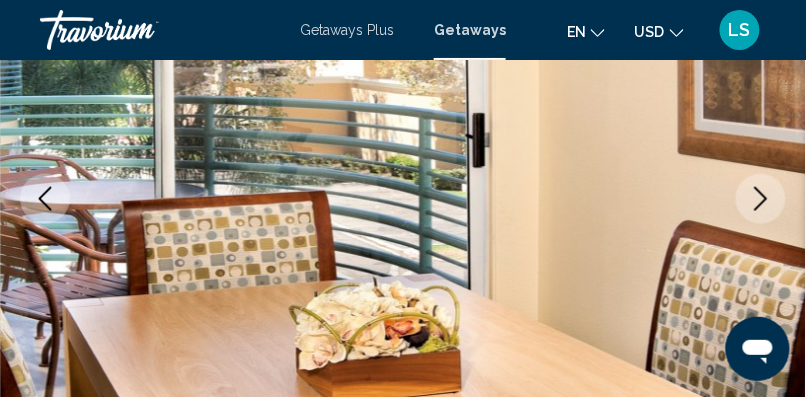 click 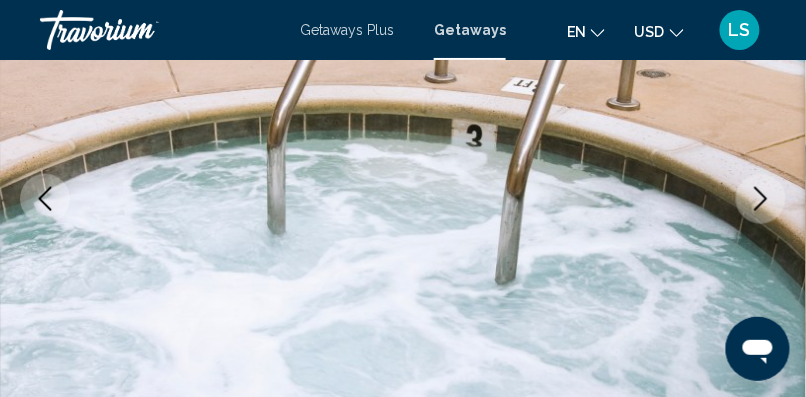 click 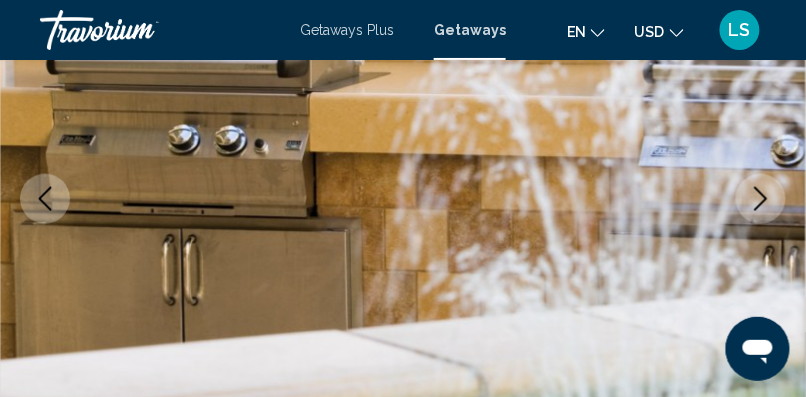 click 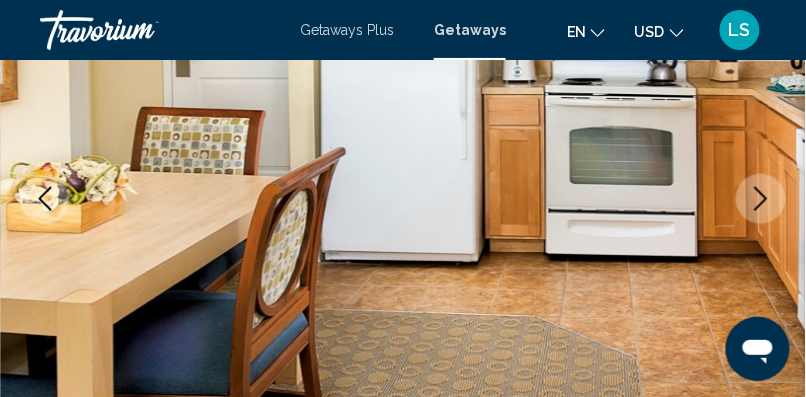click 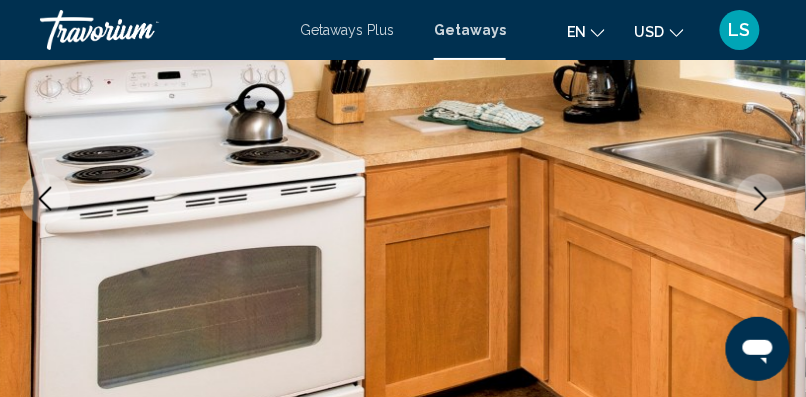 click 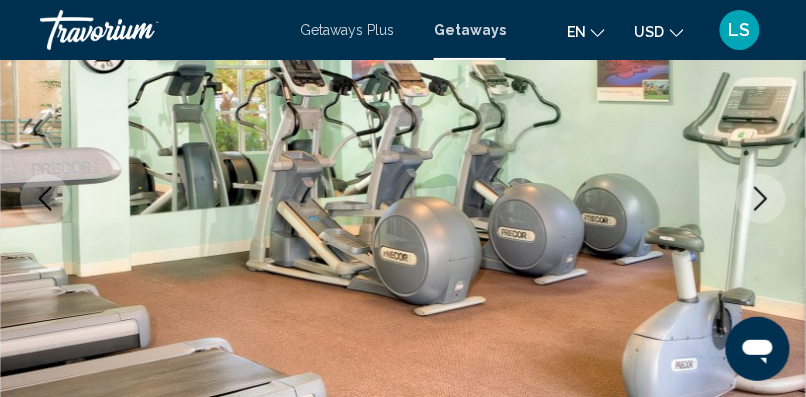 click 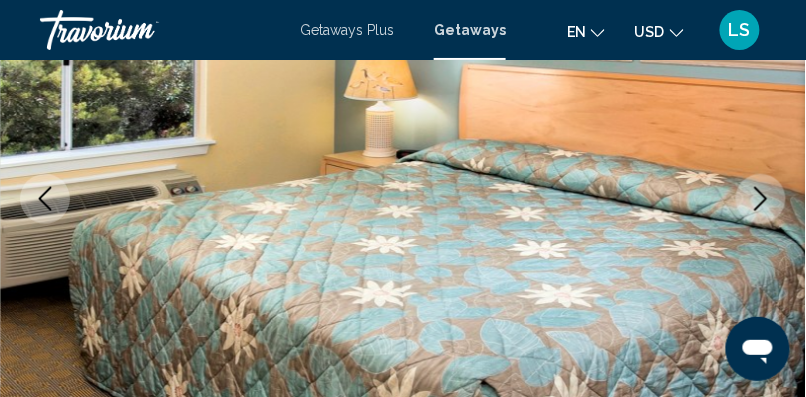 click 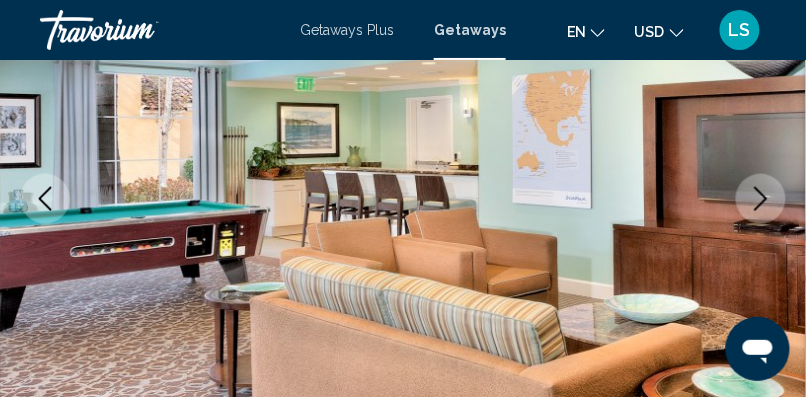 click 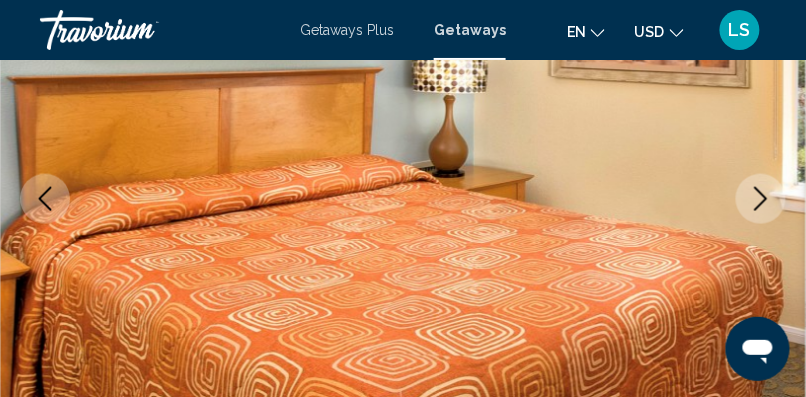 click 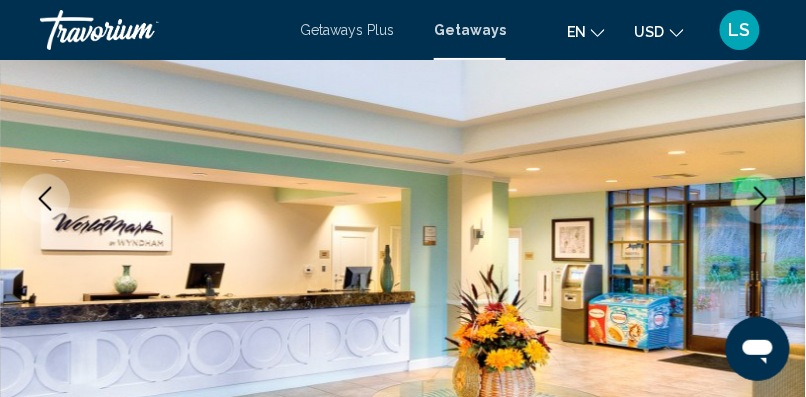 click 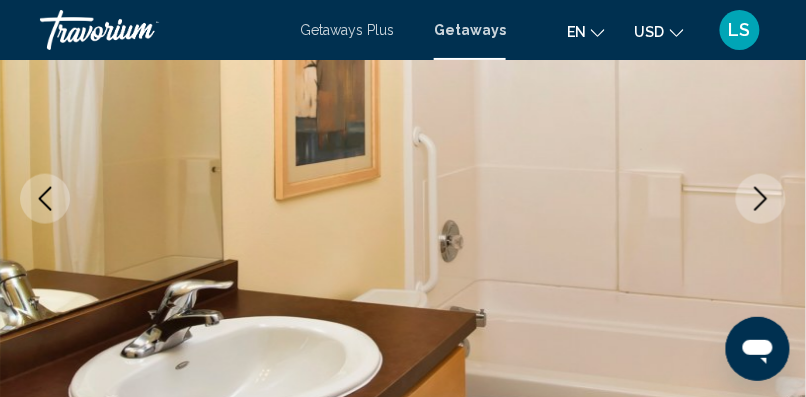 click 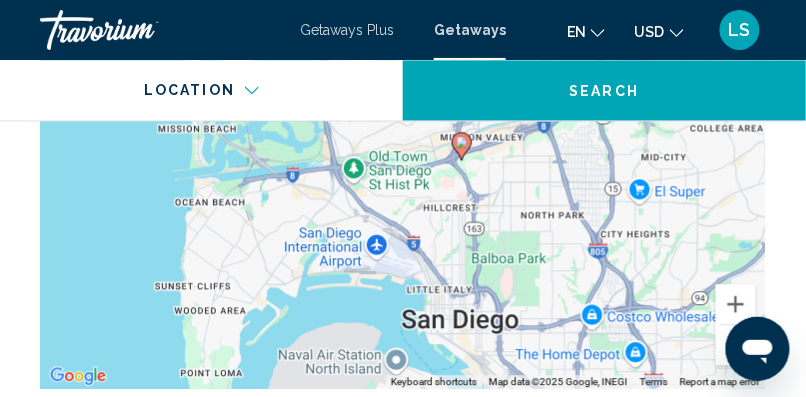 scroll, scrollTop: 4310, scrollLeft: 0, axis: vertical 